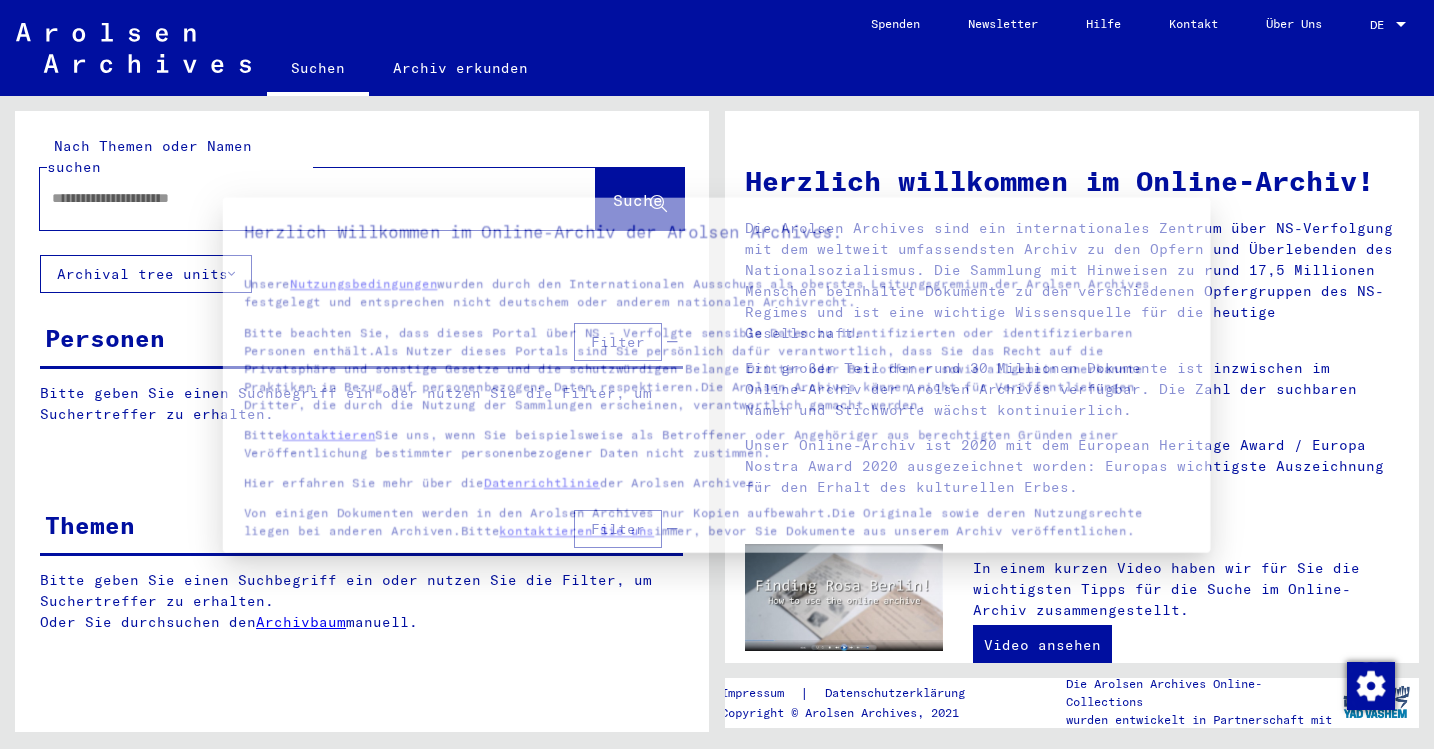scroll, scrollTop: 0, scrollLeft: 0, axis: both 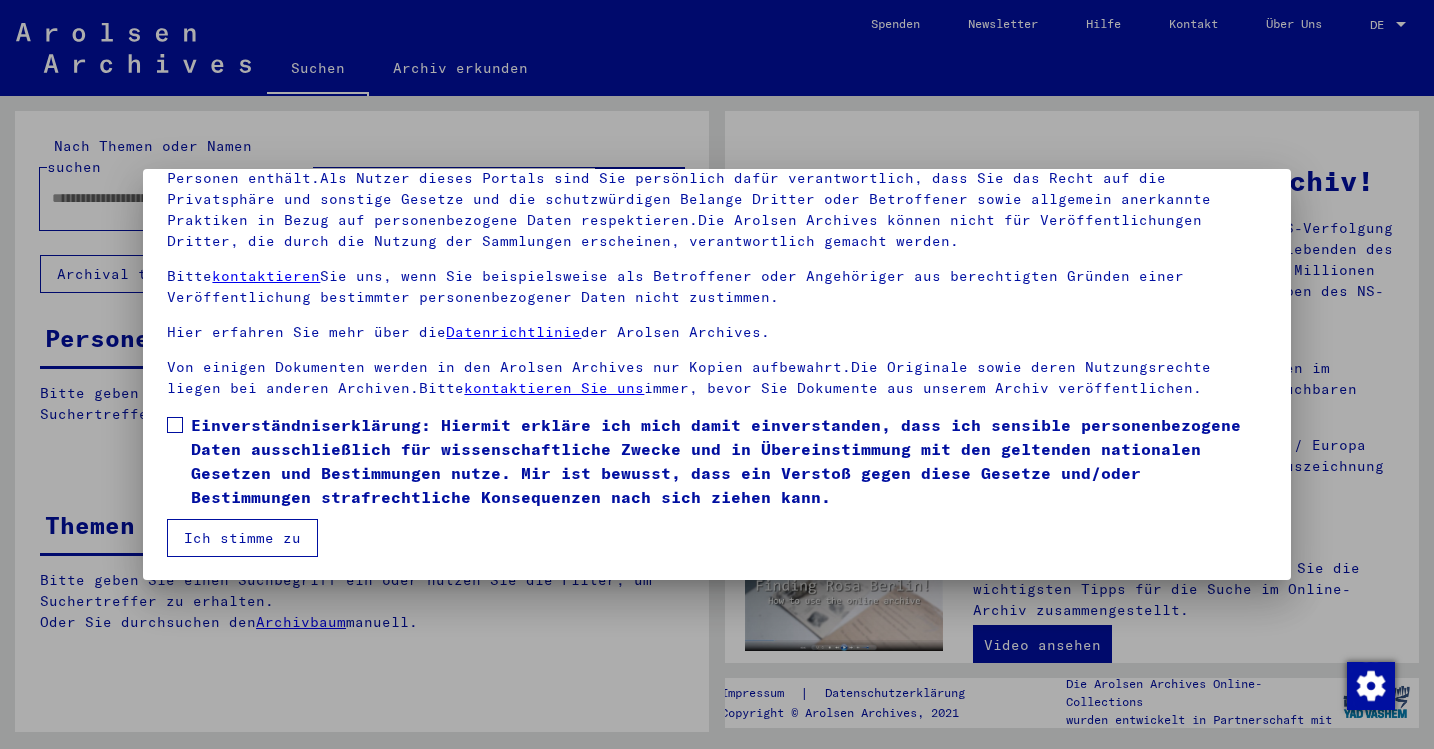 click at bounding box center [175, 425] 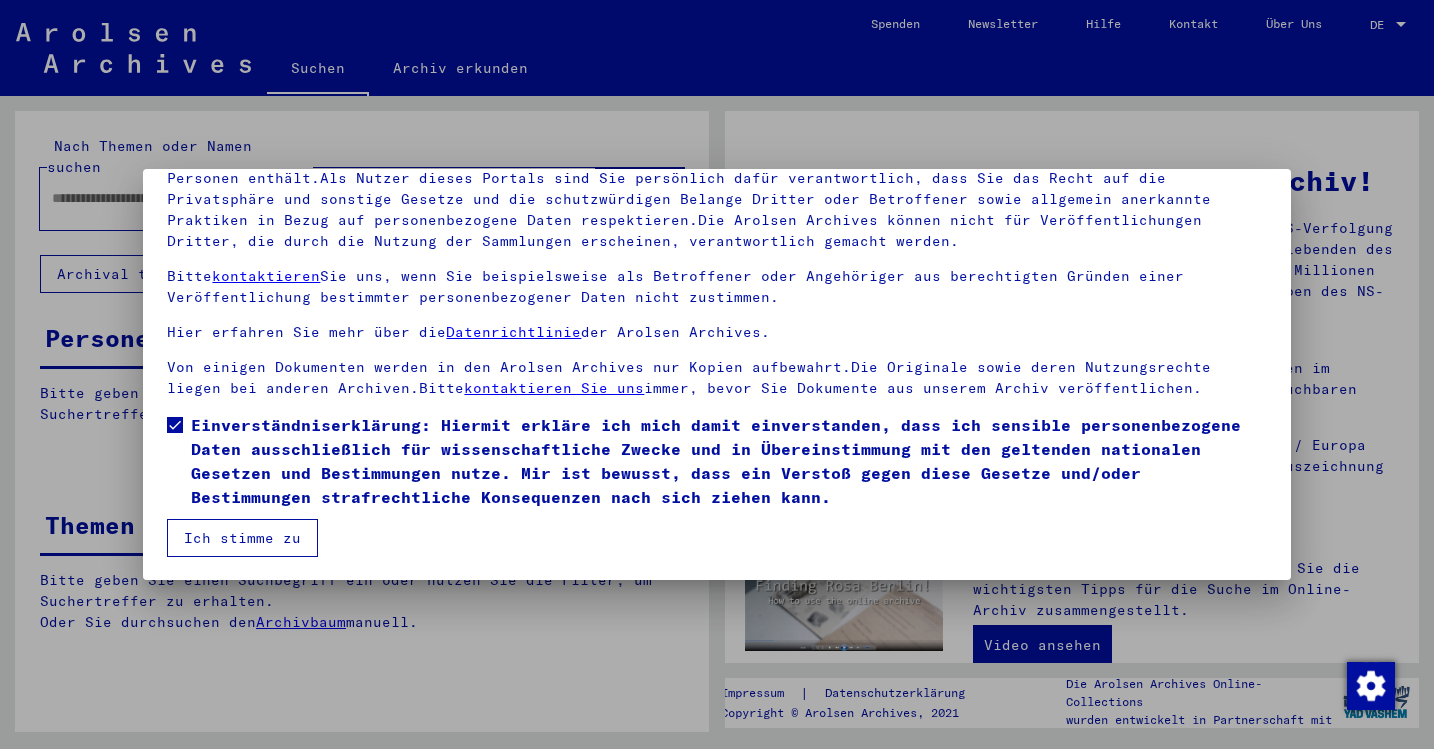 click on "Ich stimme zu" at bounding box center (242, 538) 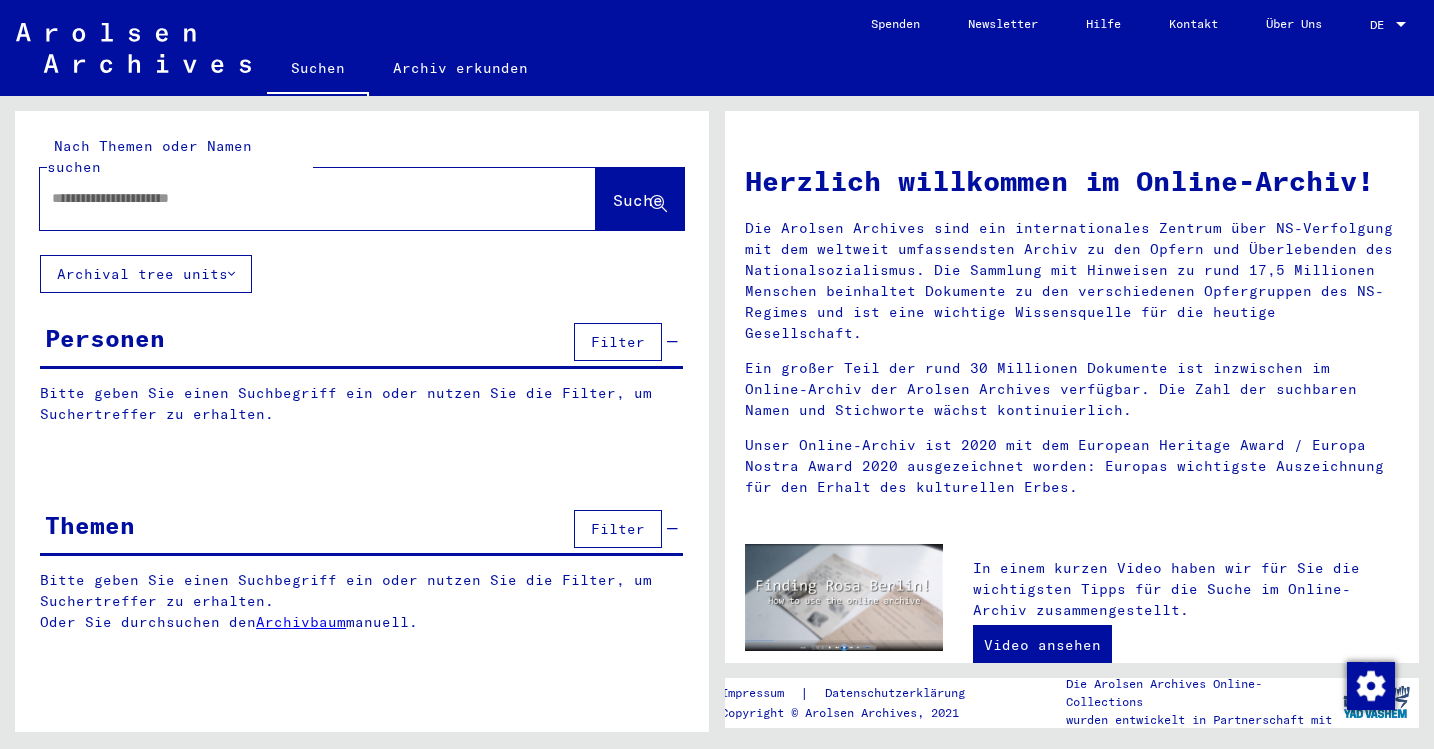 click at bounding box center (294, 198) 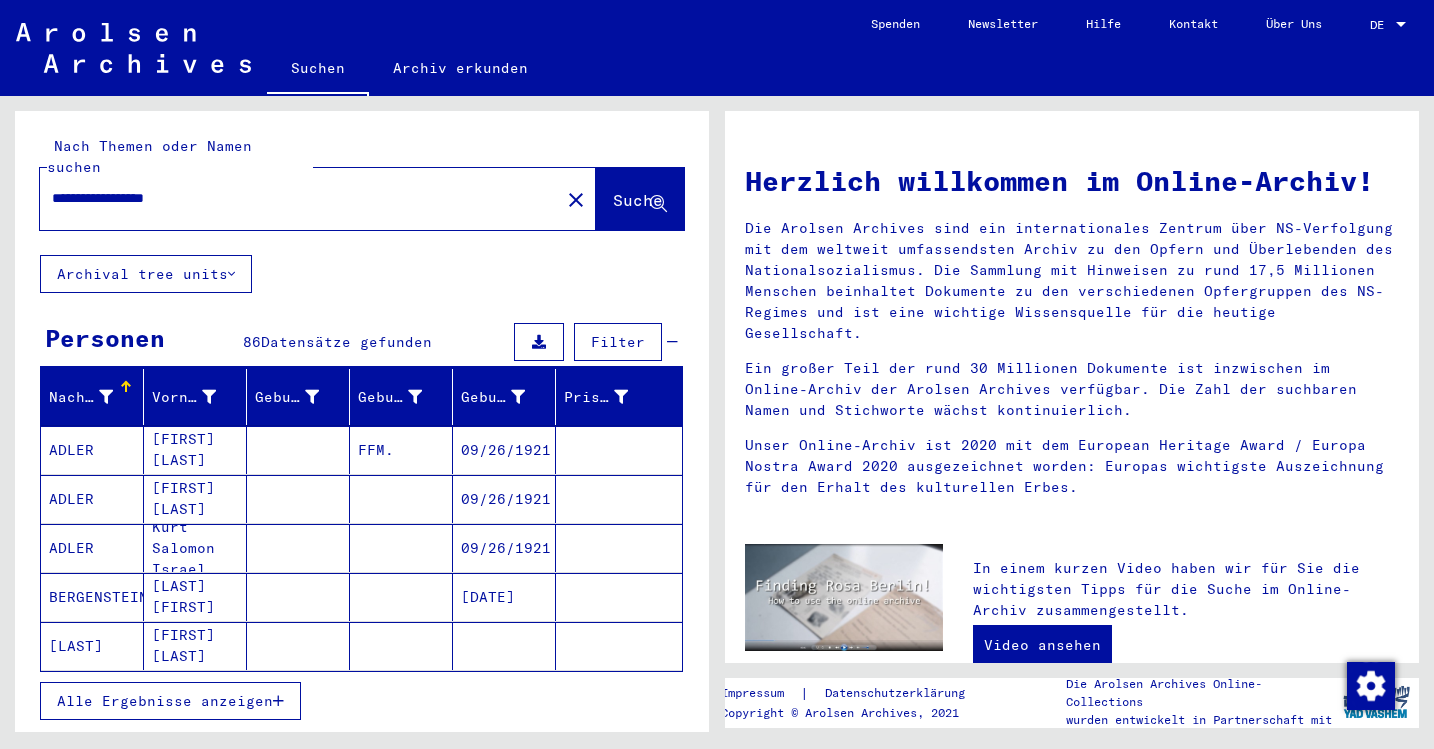 type on "**********" 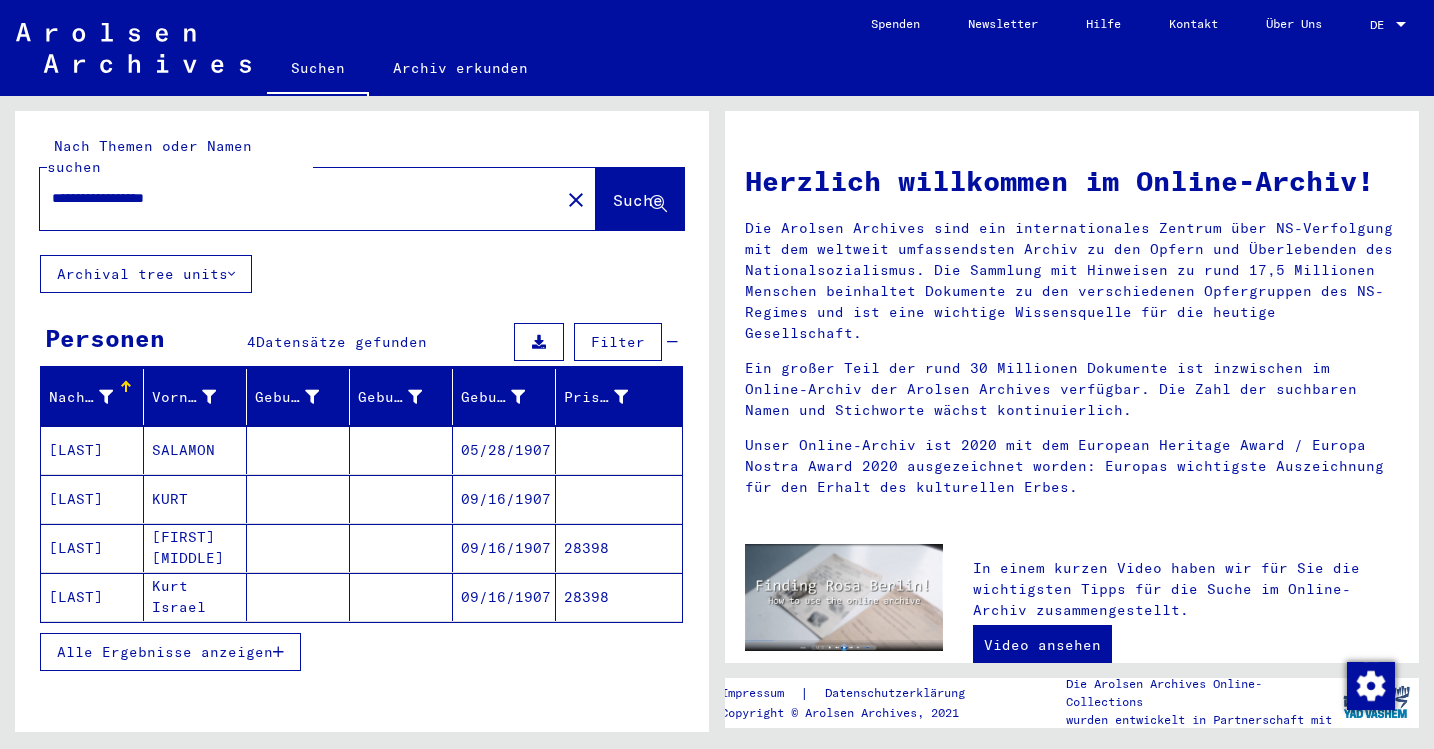 click on "05/28/1907" at bounding box center (504, 499) 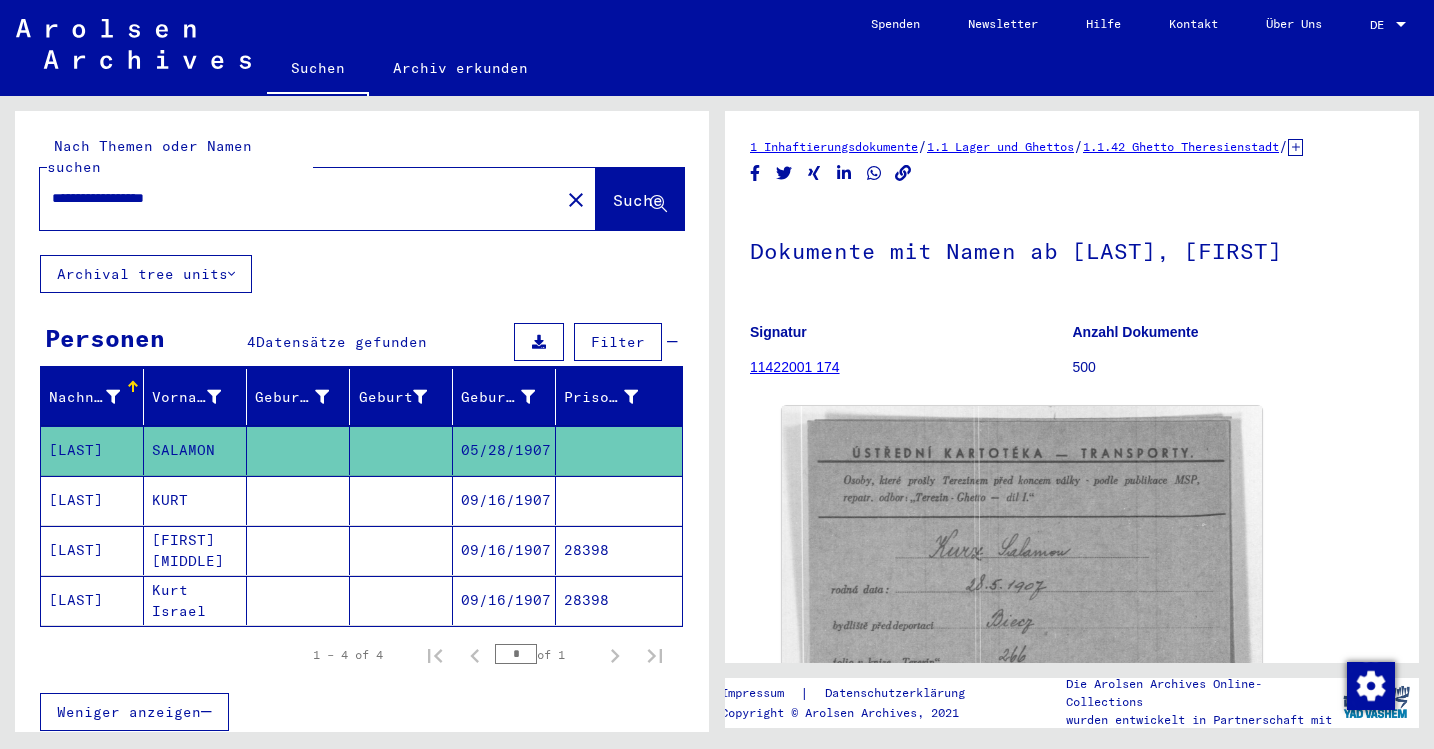 click on "09/16/1907" at bounding box center [504, 550] 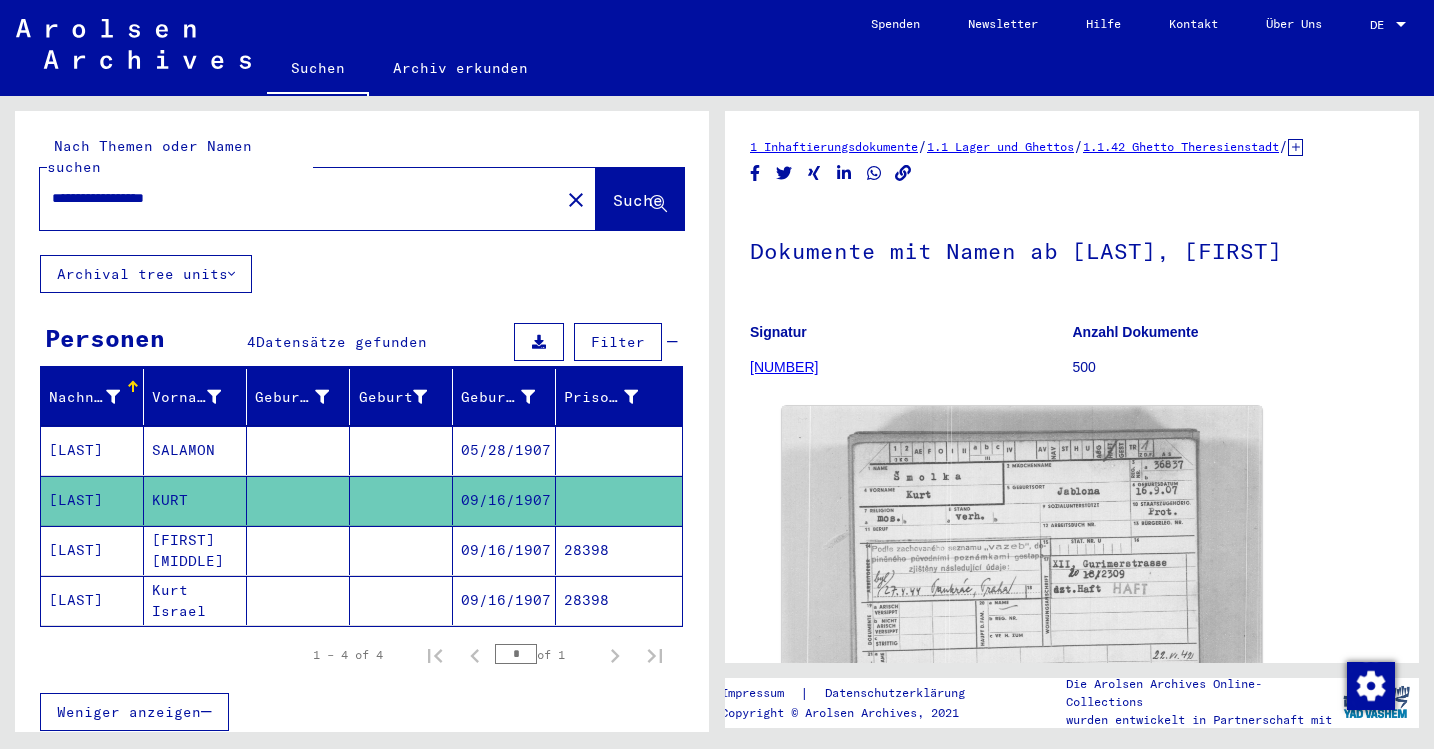 scroll, scrollTop: 0, scrollLeft: 0, axis: both 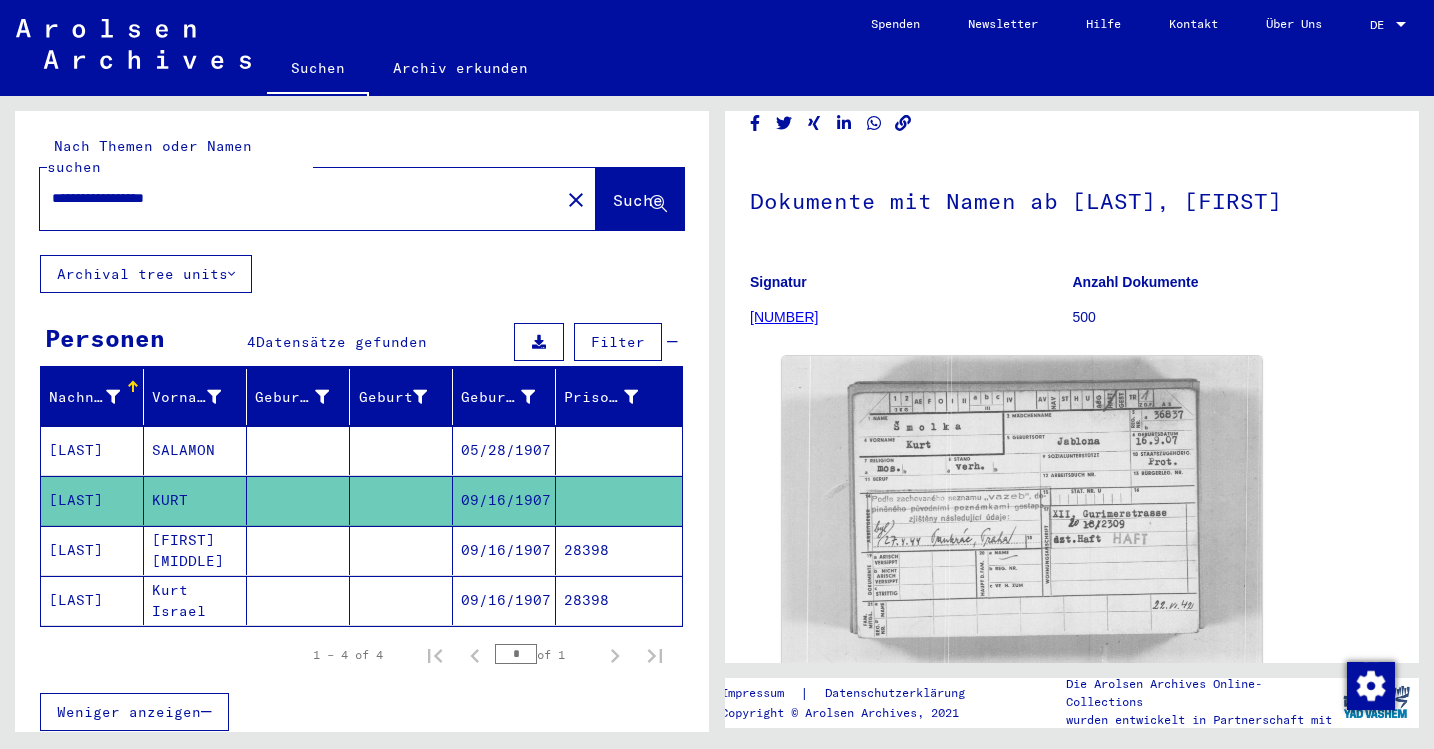 click on "09/16/1907" 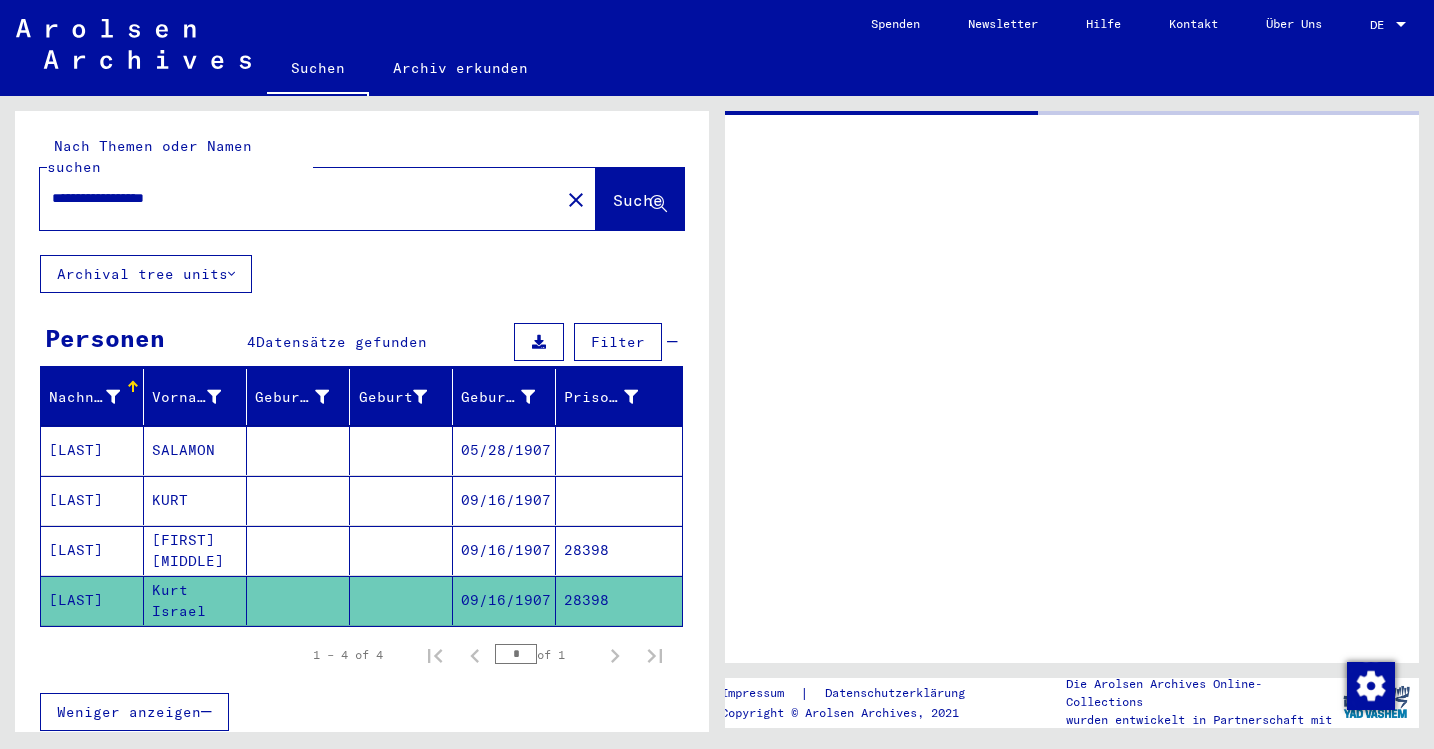 scroll, scrollTop: 0, scrollLeft: 0, axis: both 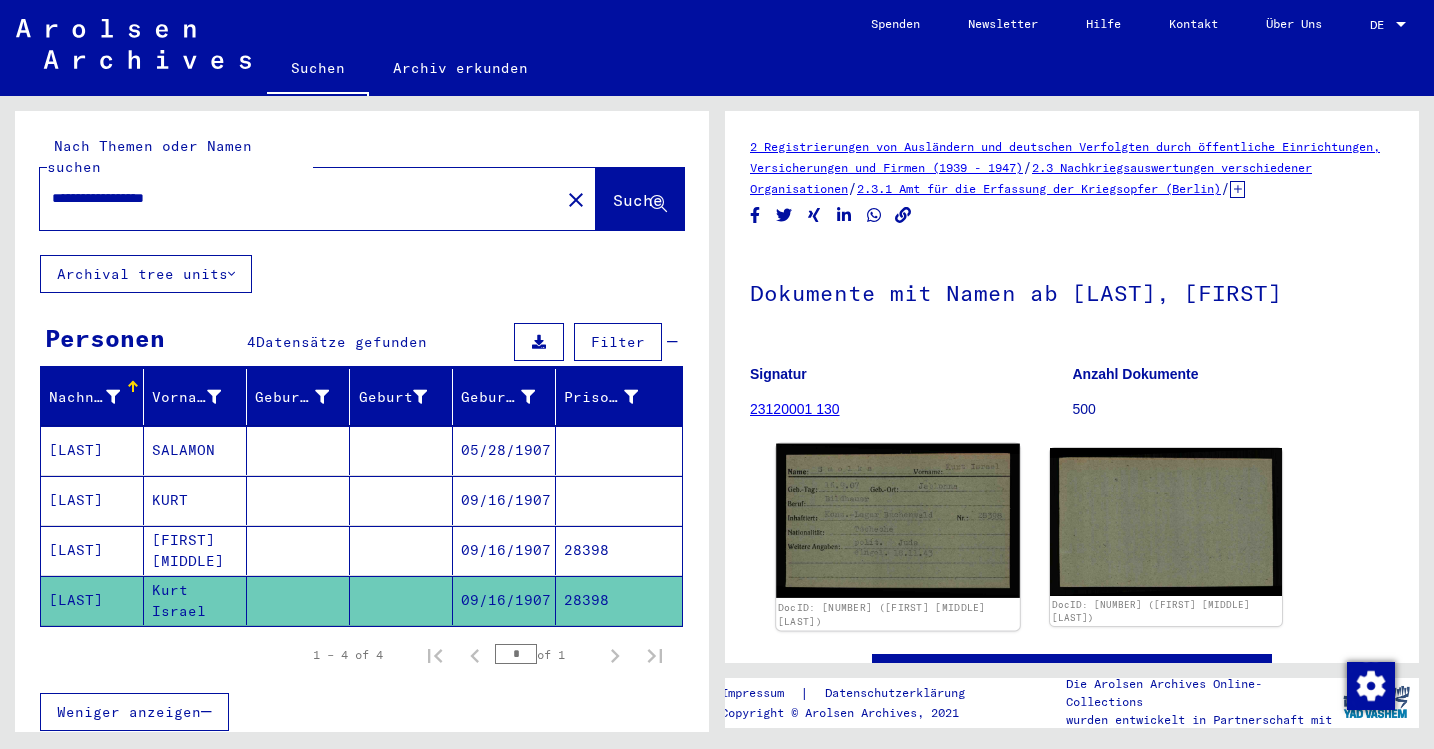 click 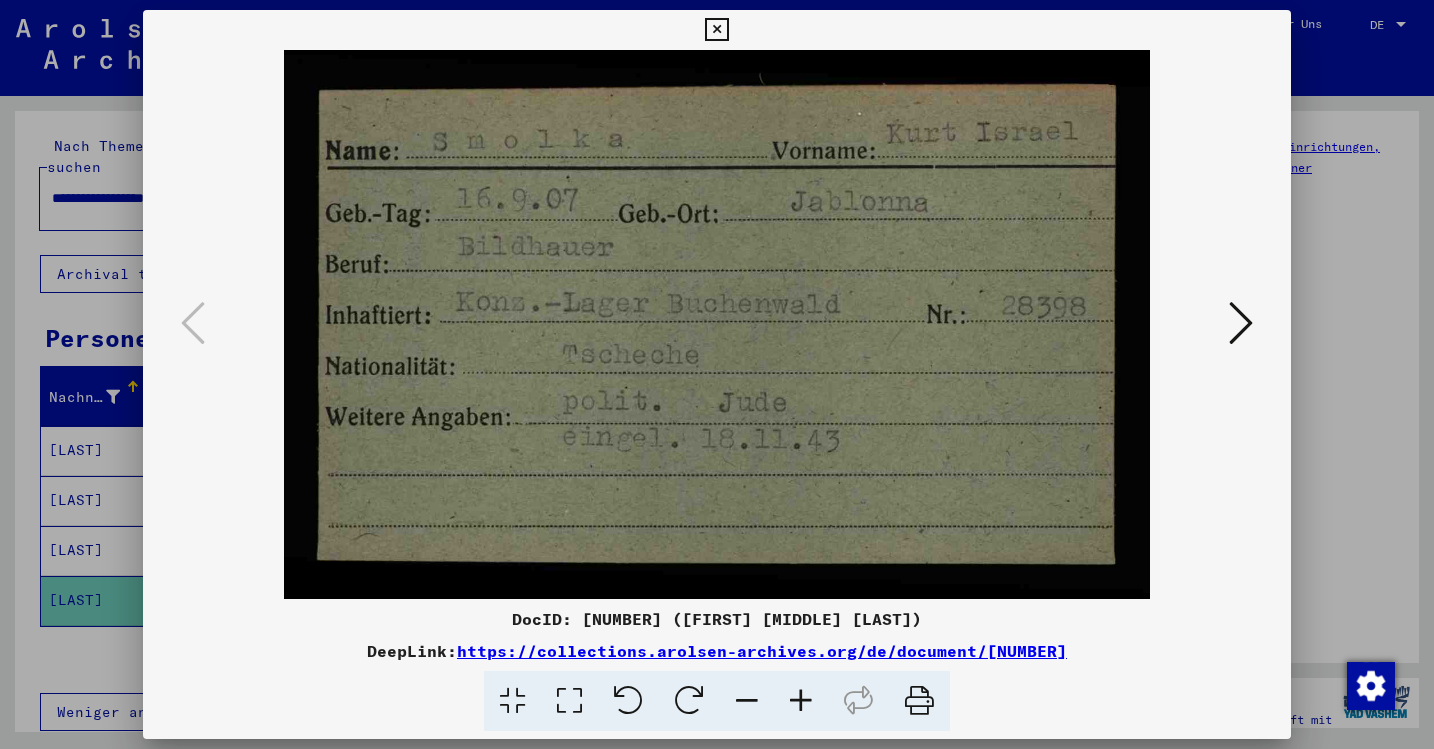 type 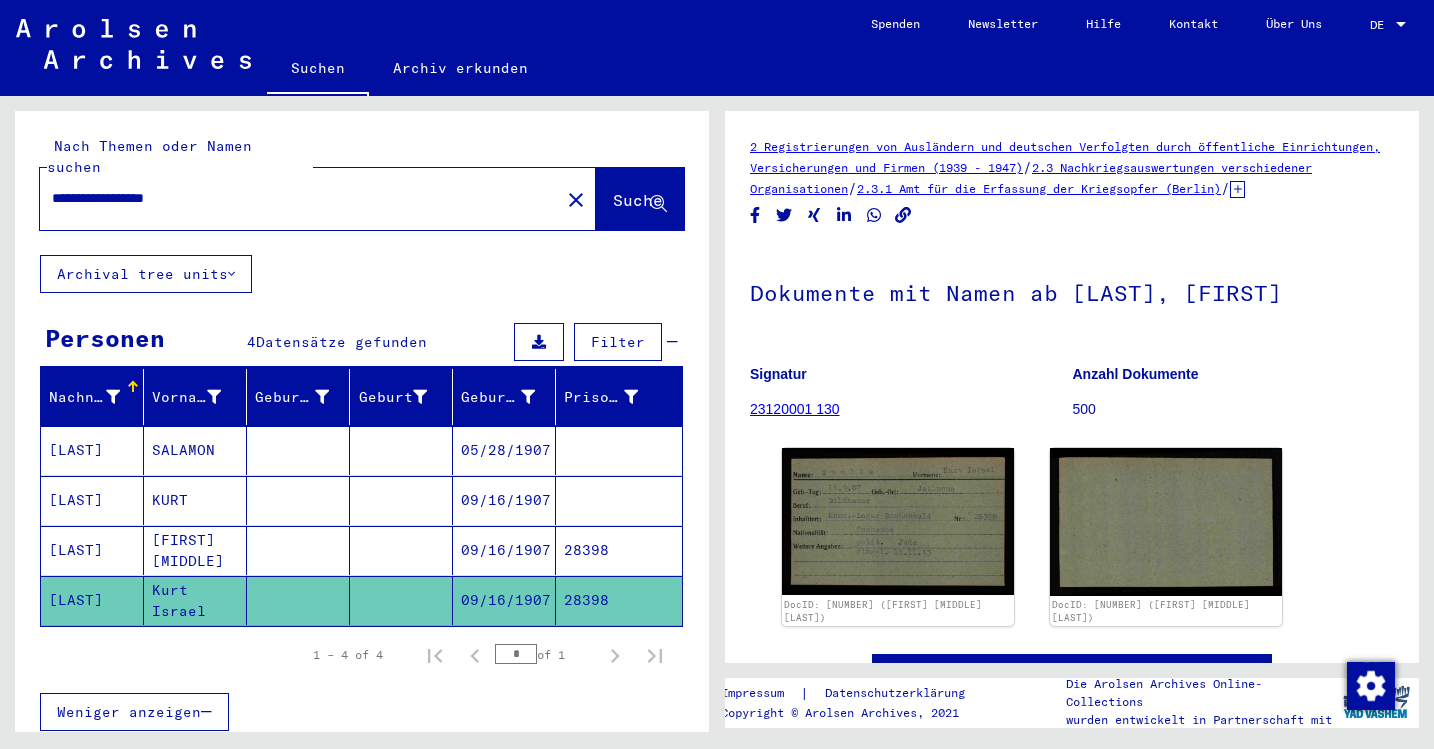 click on "28398" at bounding box center [619, 600] 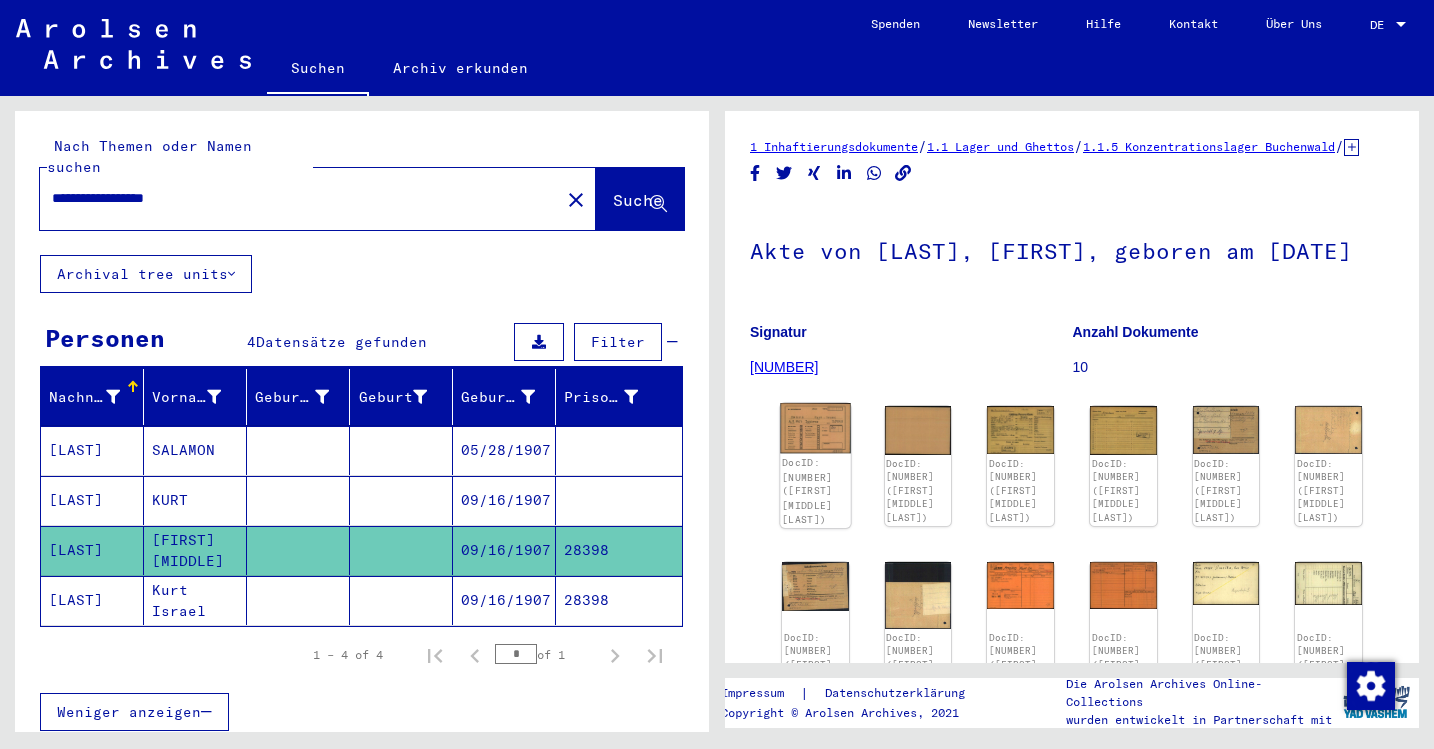 scroll, scrollTop: 0, scrollLeft: 0, axis: both 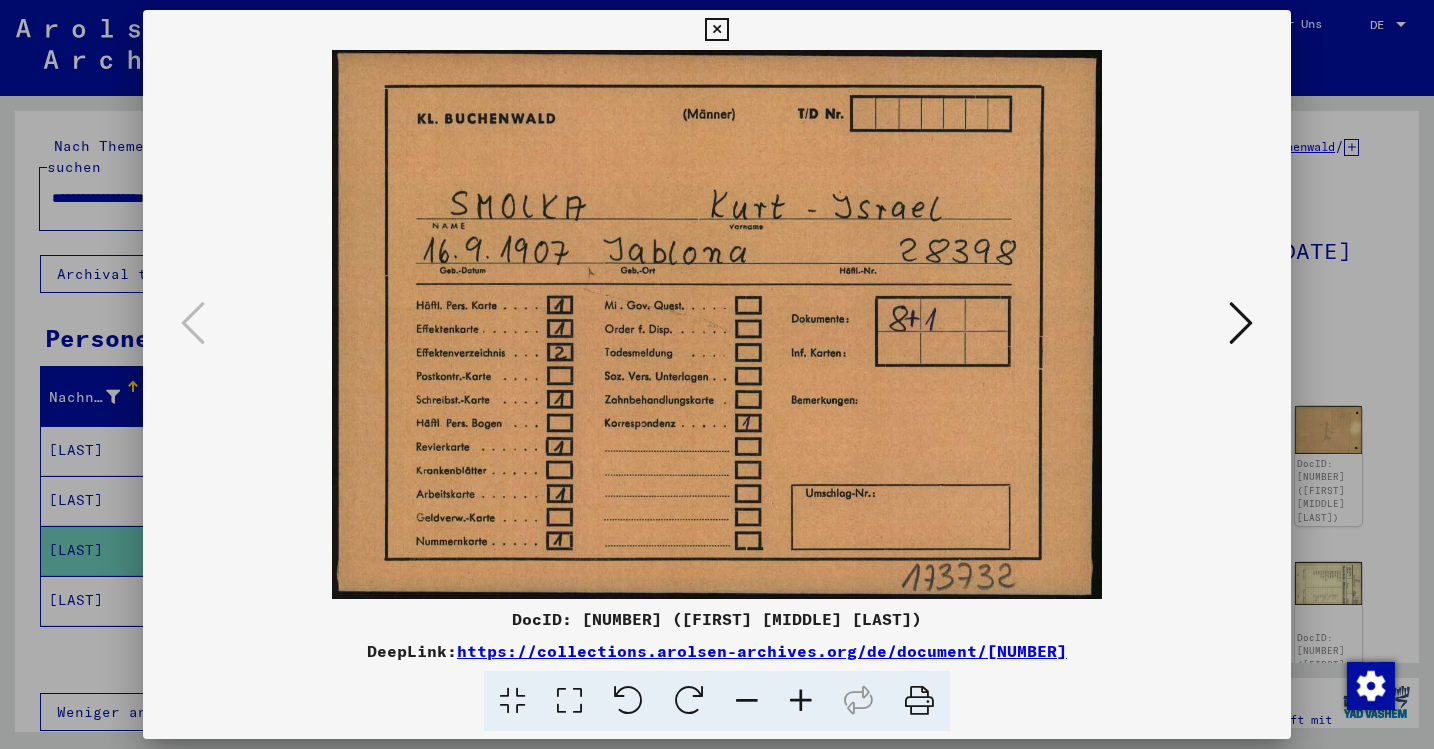 click at bounding box center [1241, 323] 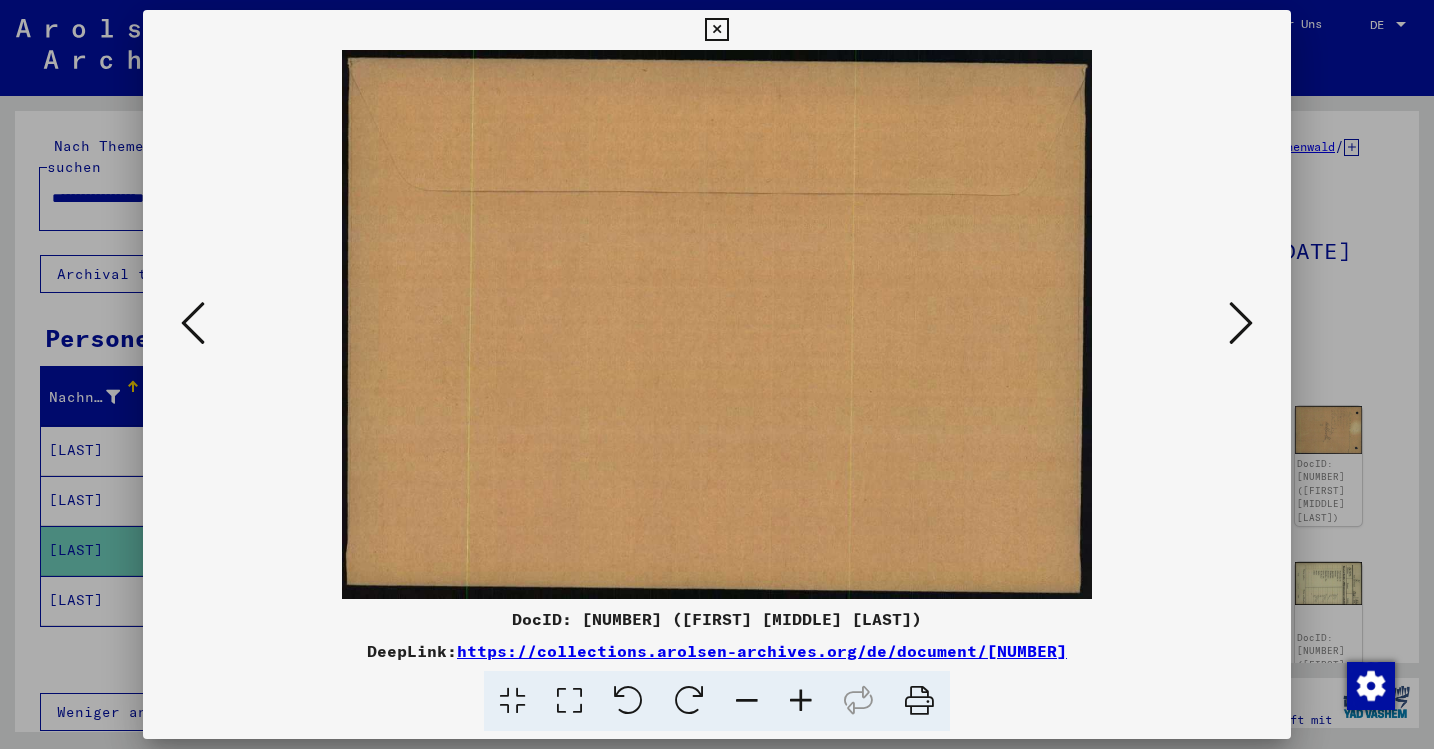 click at bounding box center [1241, 323] 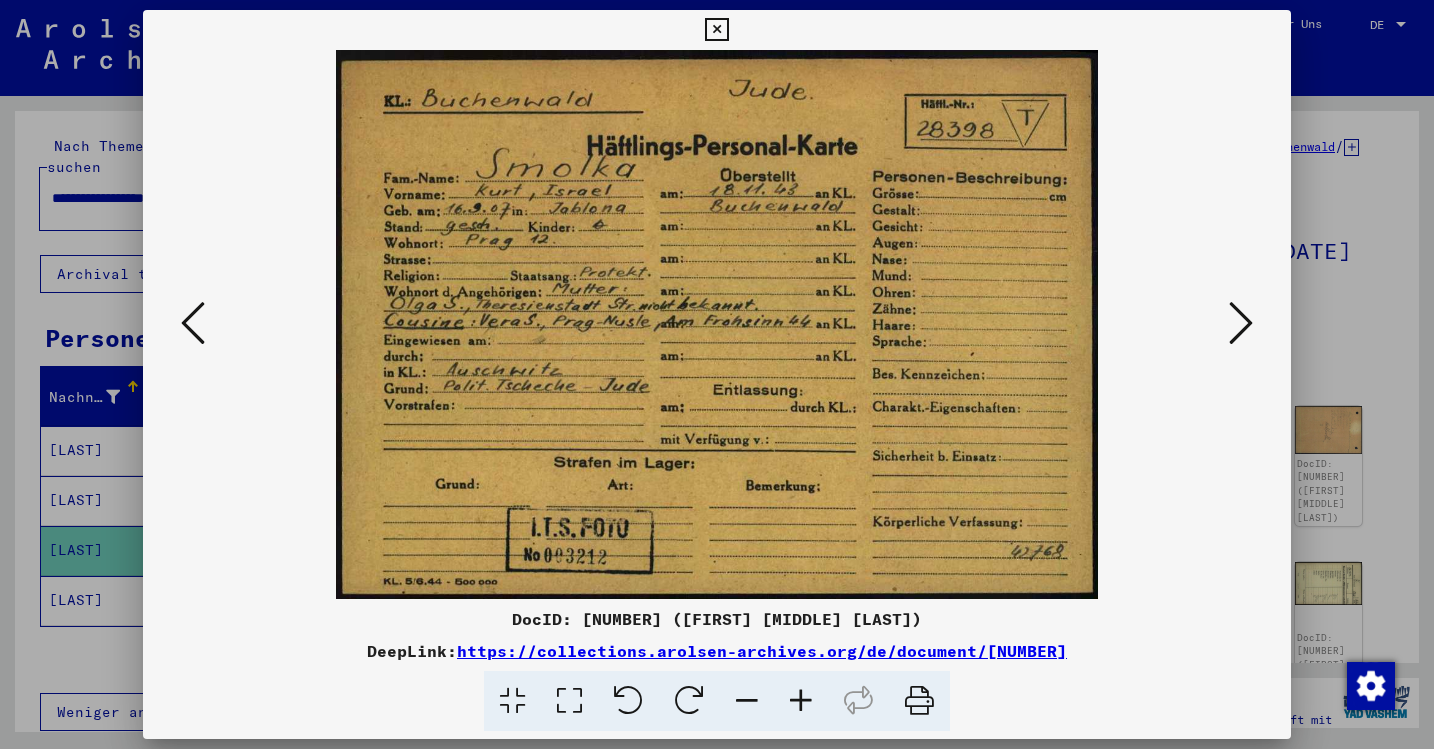 click at bounding box center (1241, 323) 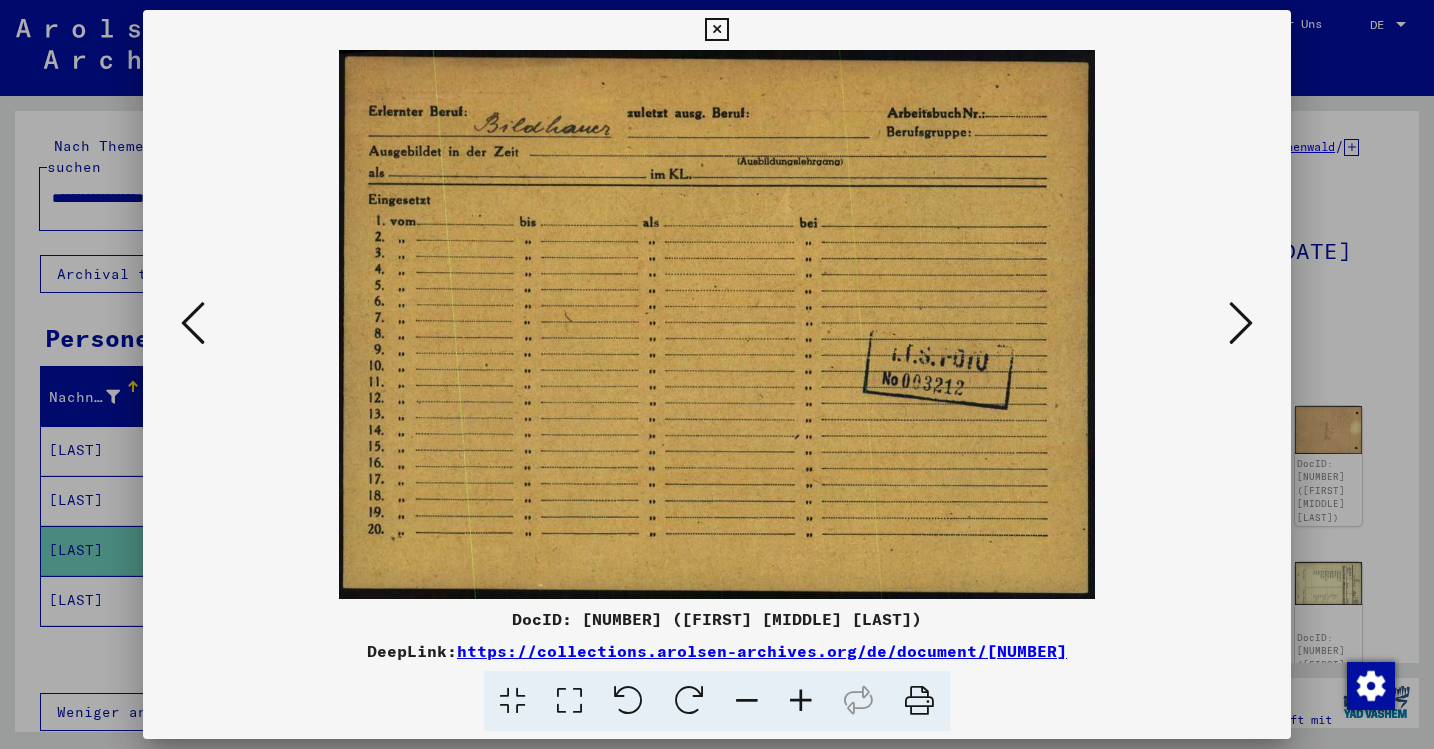 click at bounding box center [1241, 323] 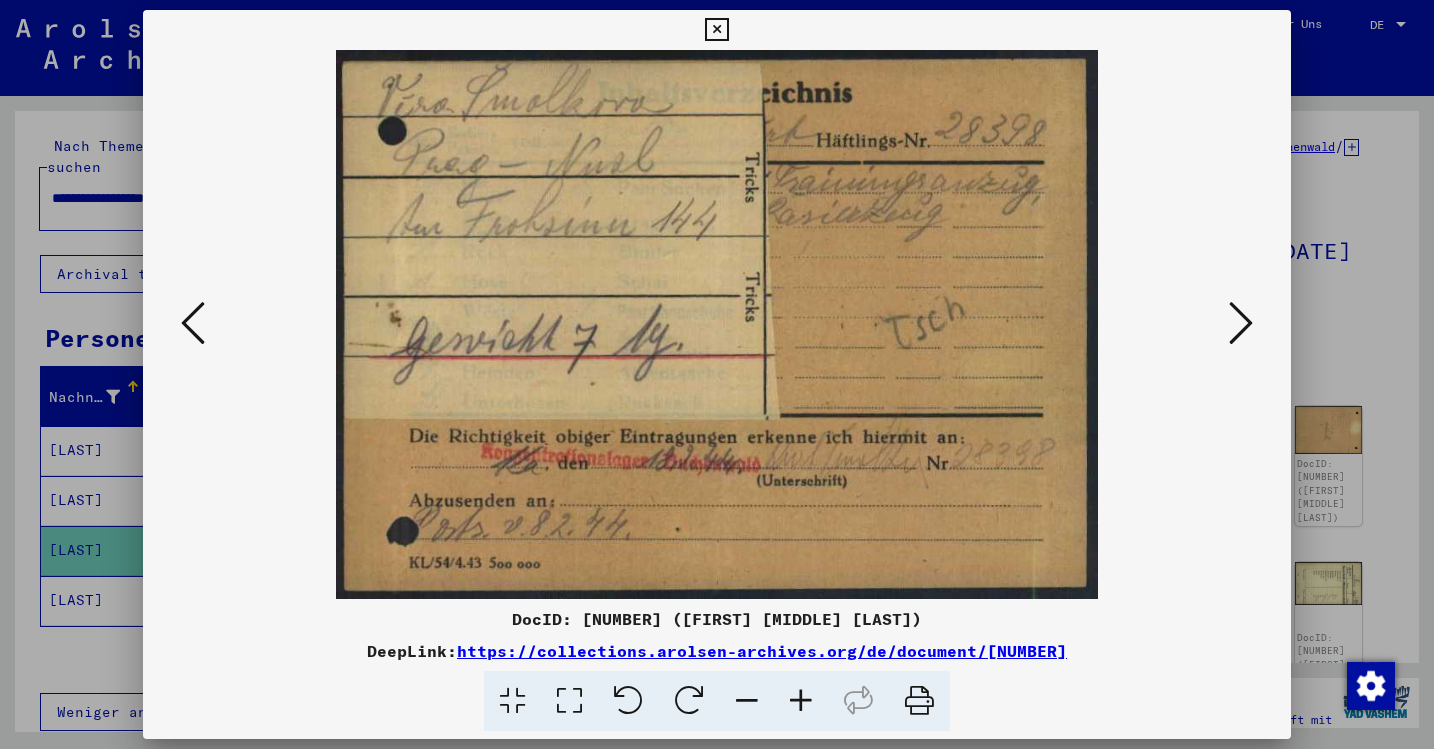 click at bounding box center (1241, 323) 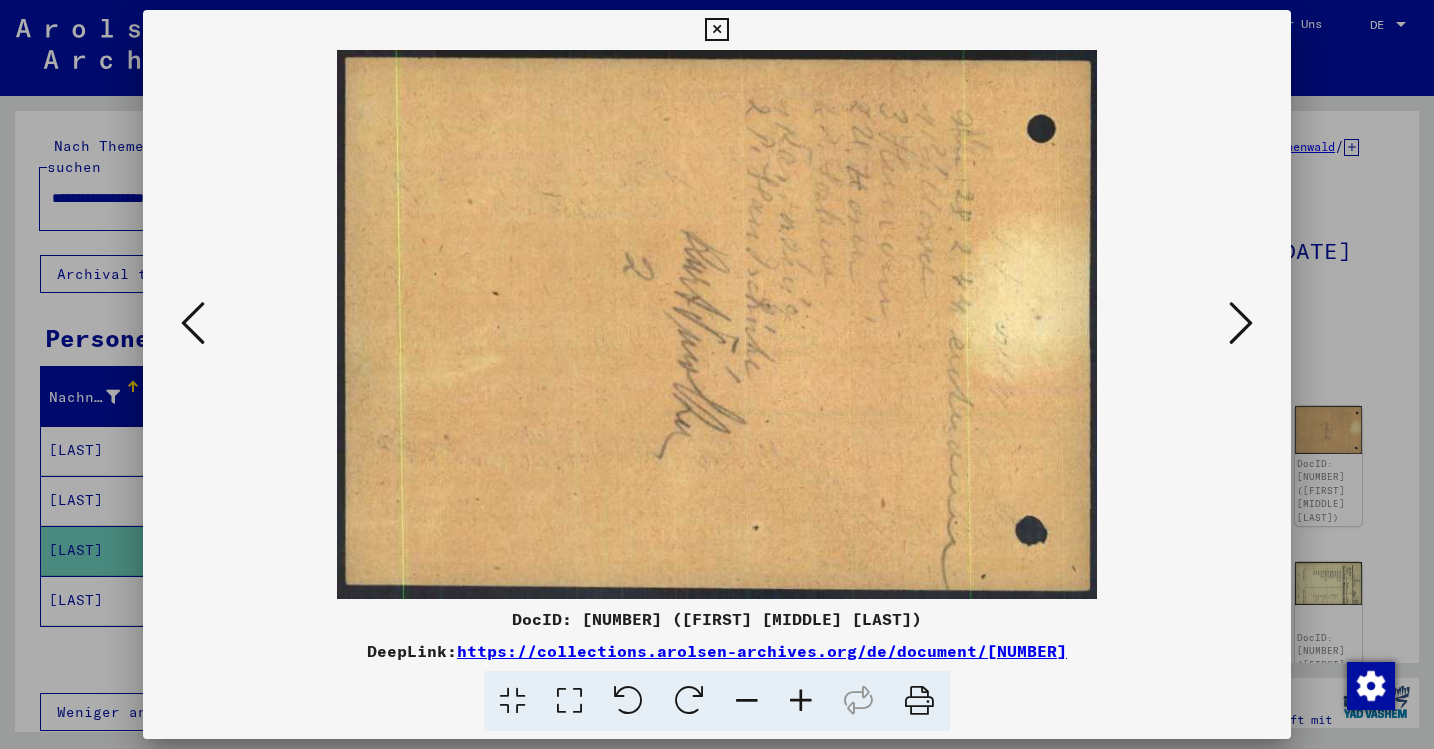click at bounding box center (1241, 323) 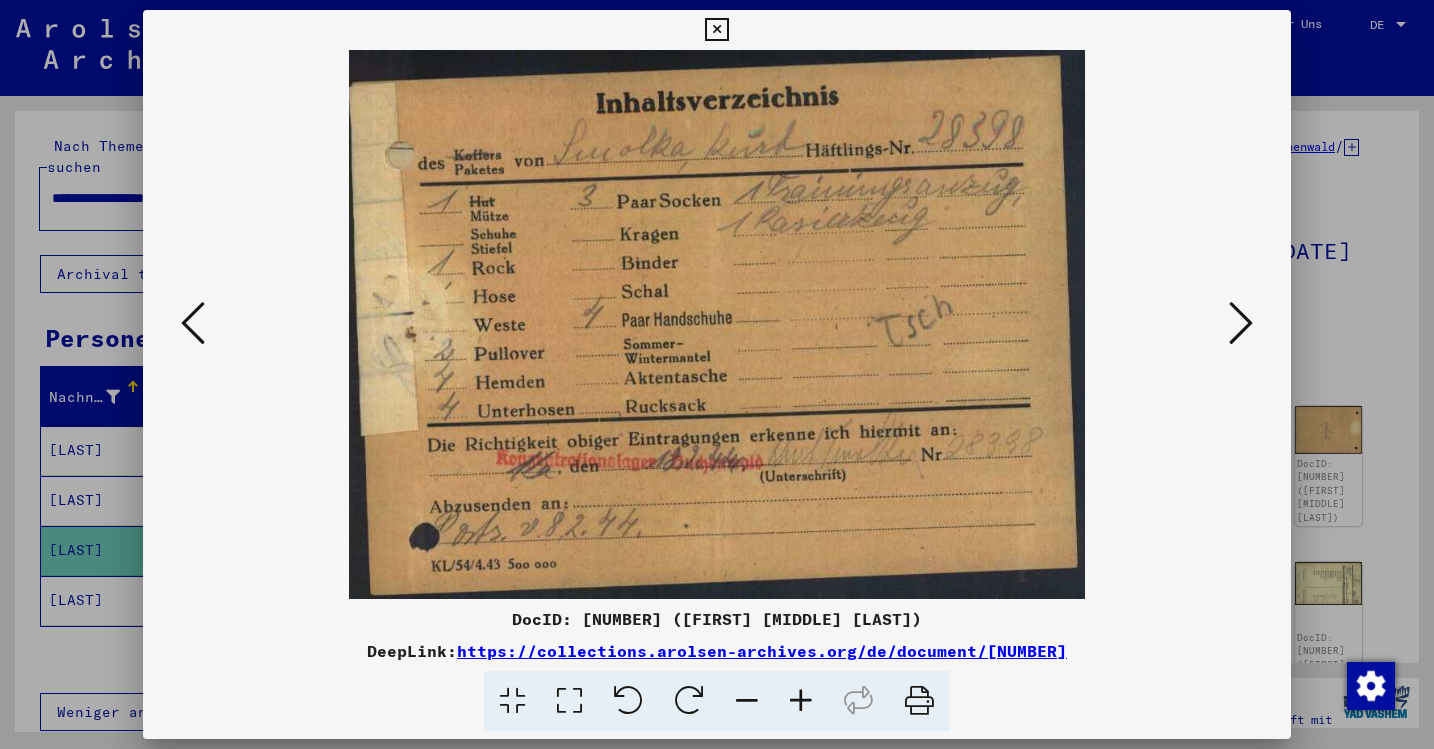 click at bounding box center [1241, 323] 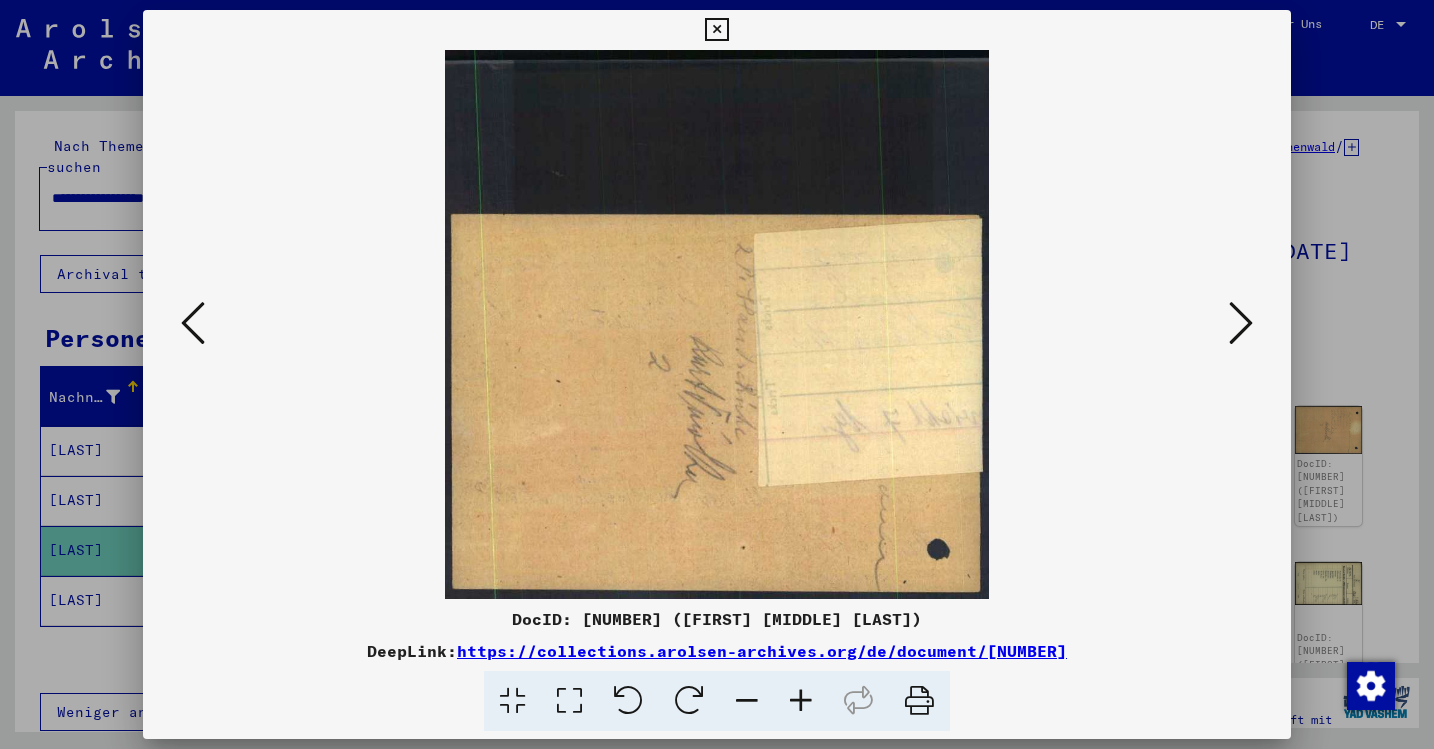 click at bounding box center [1241, 323] 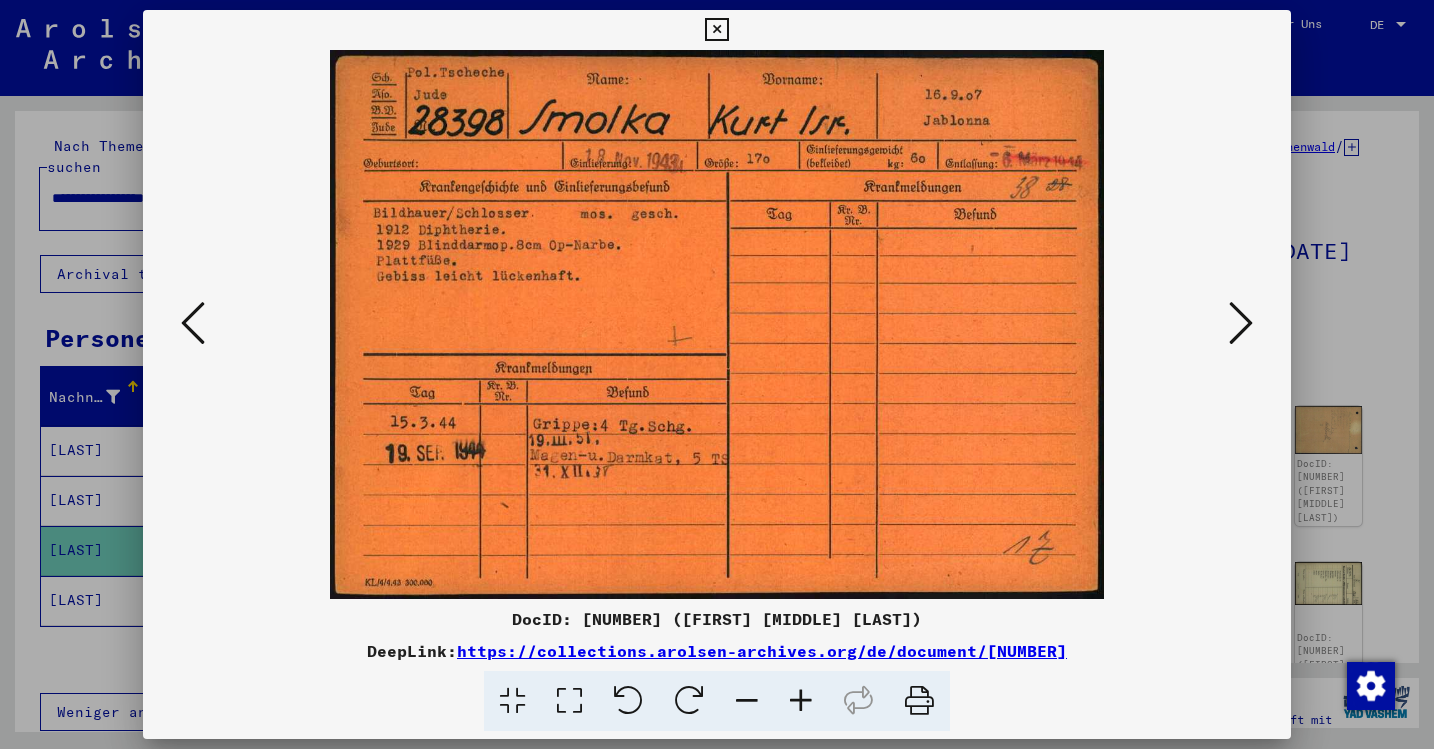click at bounding box center [1241, 323] 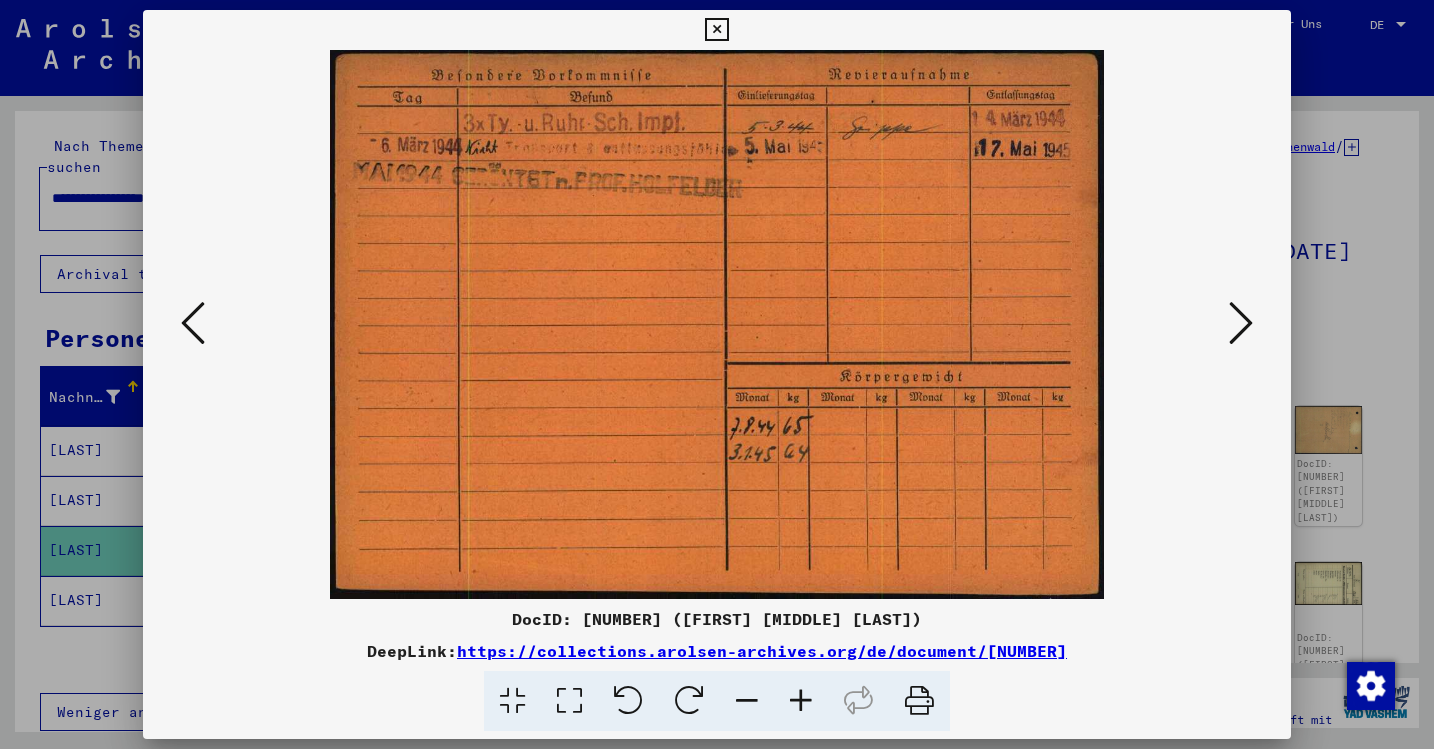 click at bounding box center (1241, 323) 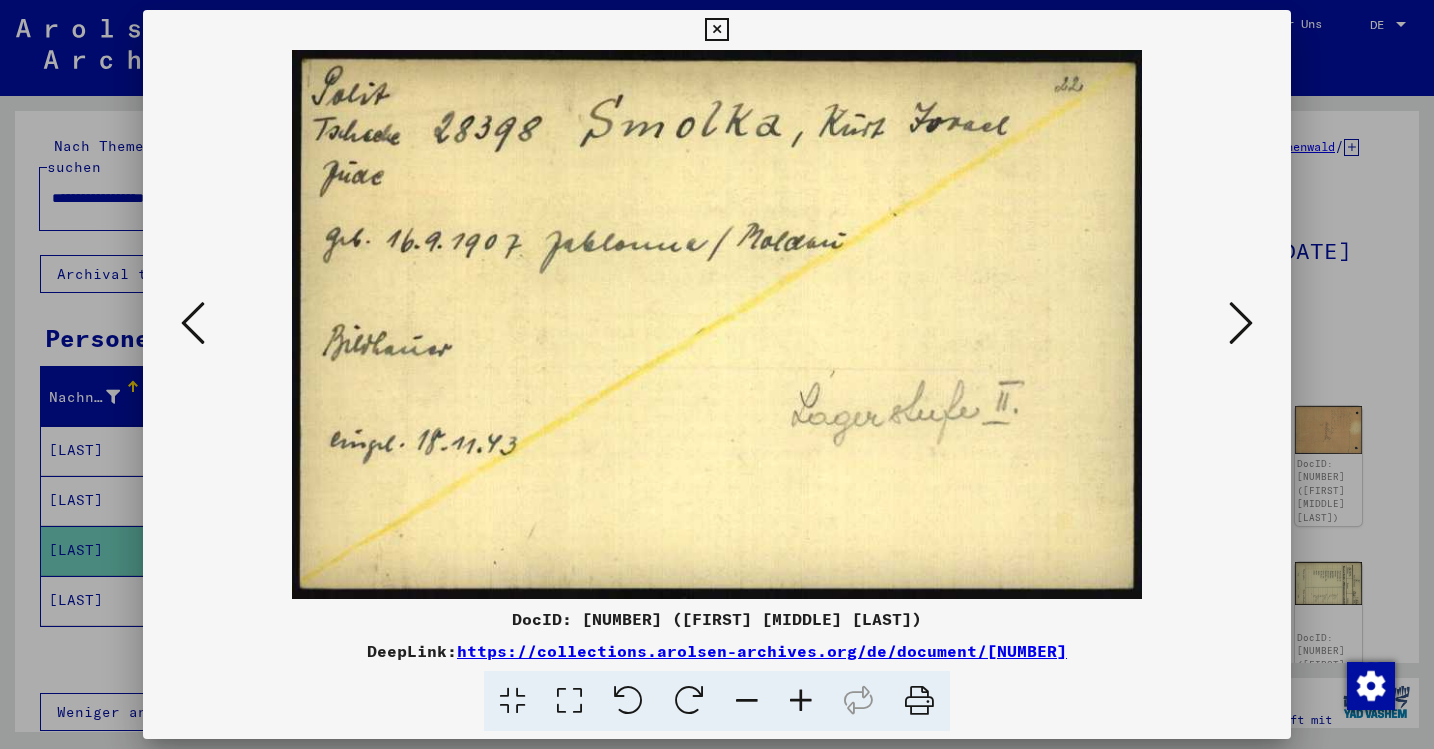 click at bounding box center (1241, 323) 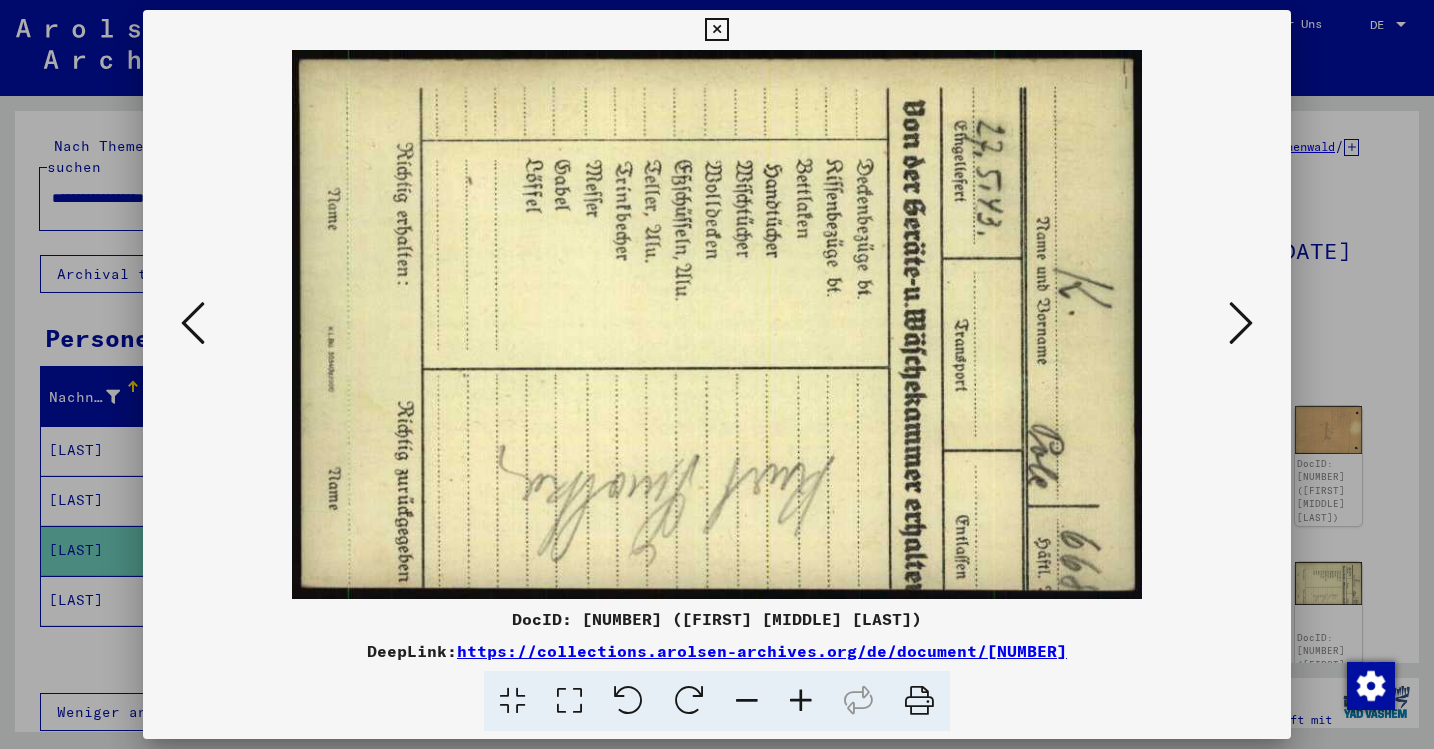 click at bounding box center (1241, 323) 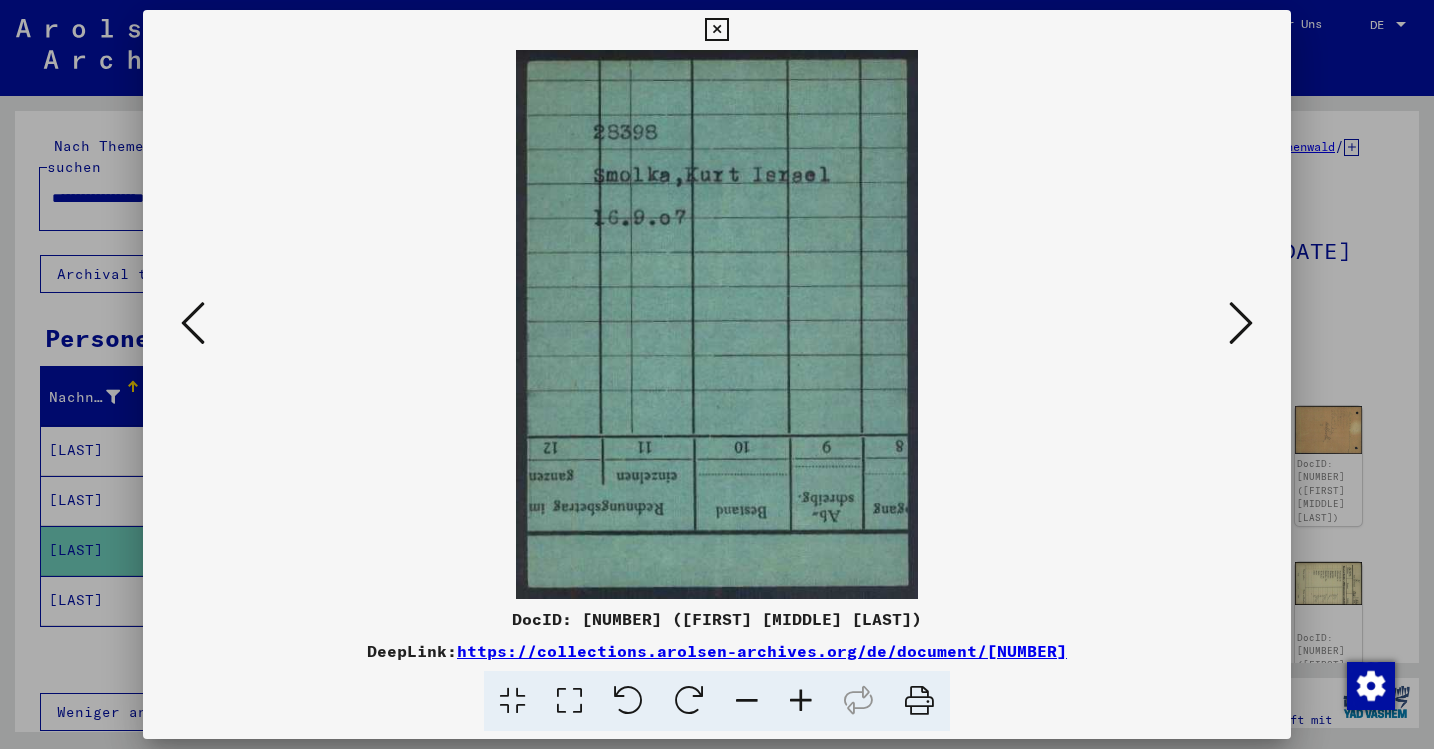 click at bounding box center [1241, 323] 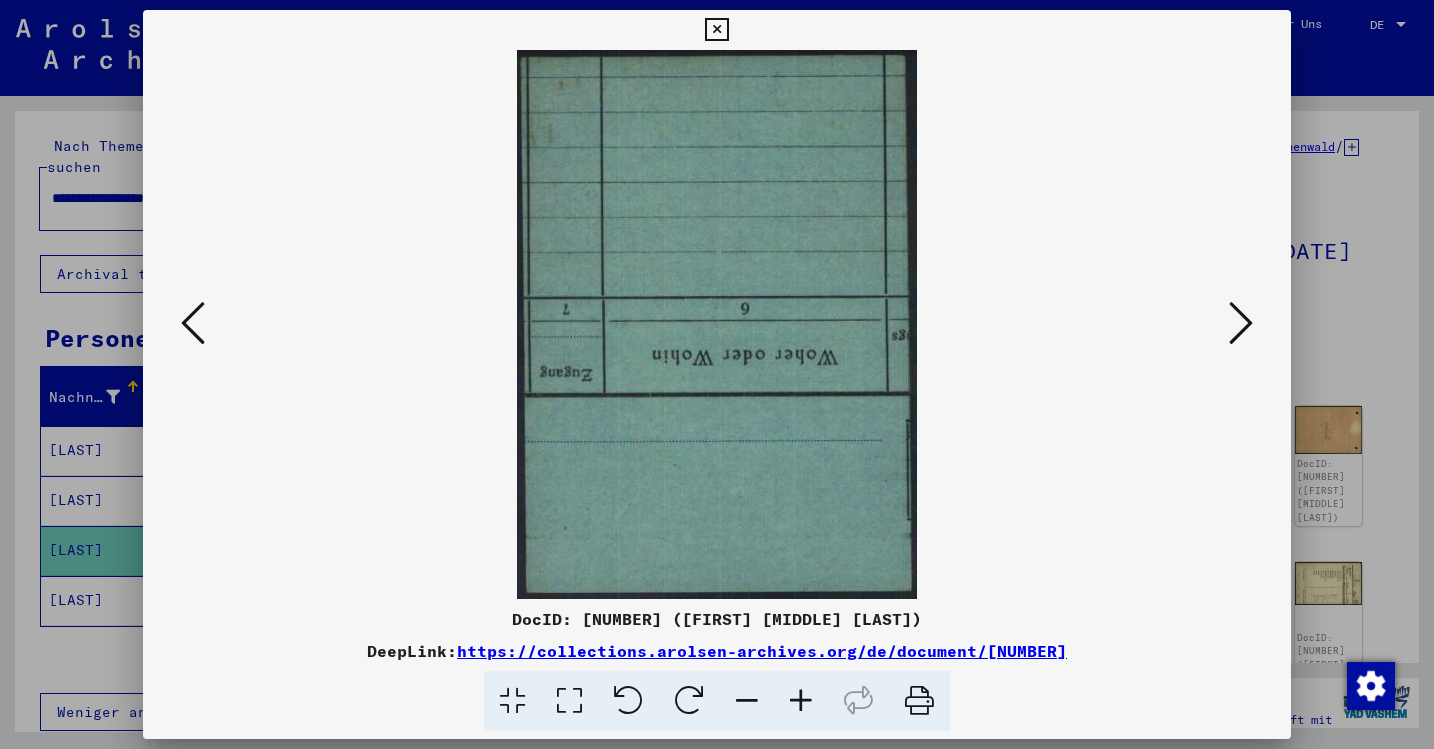click at bounding box center [1241, 323] 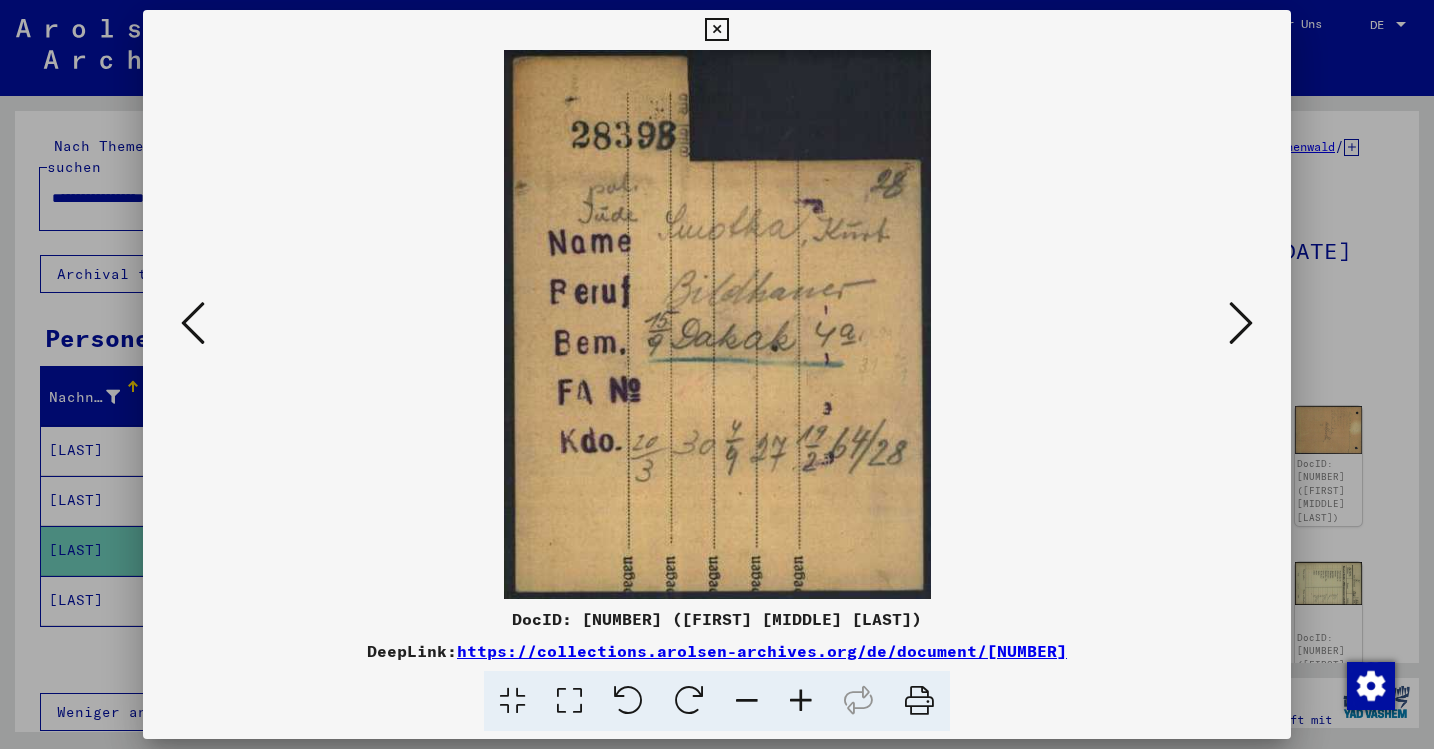 click at bounding box center (1241, 323) 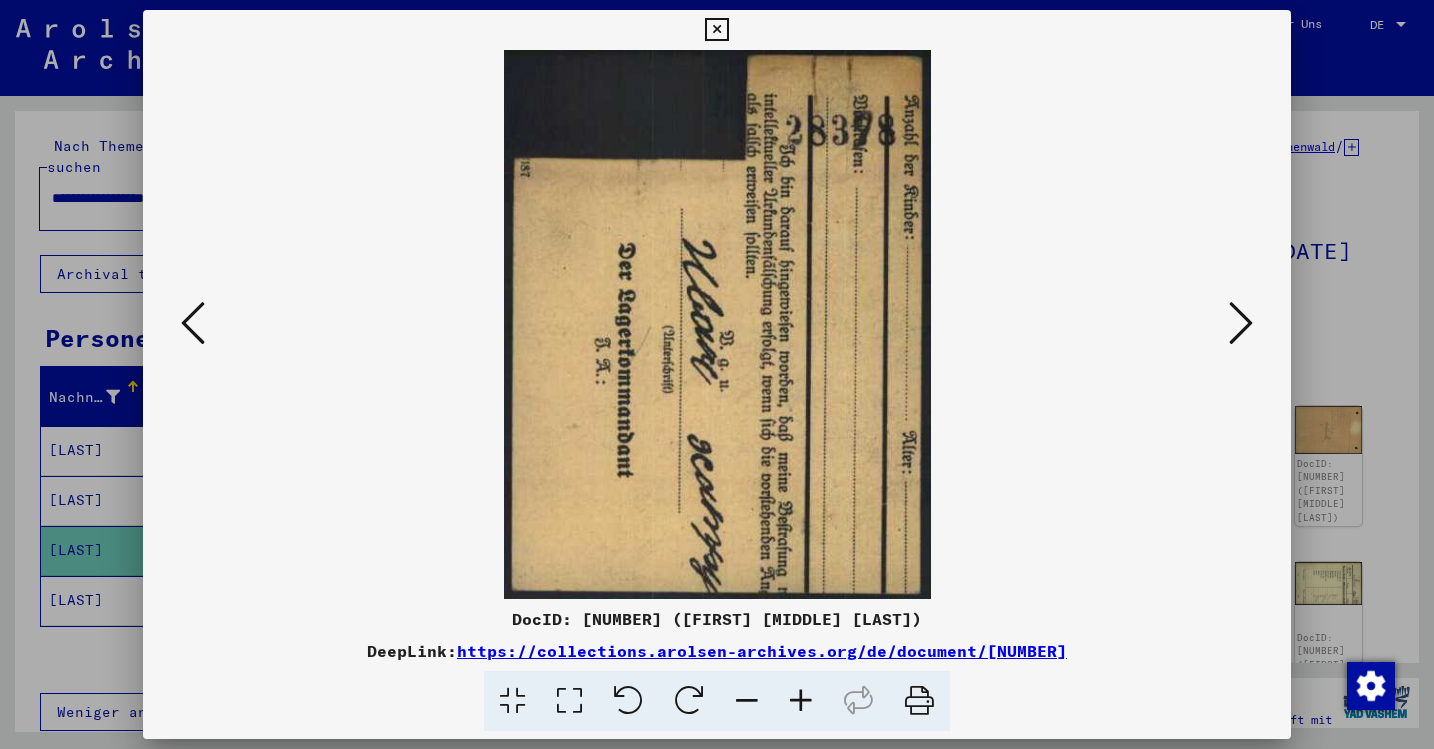 click at bounding box center [1241, 323] 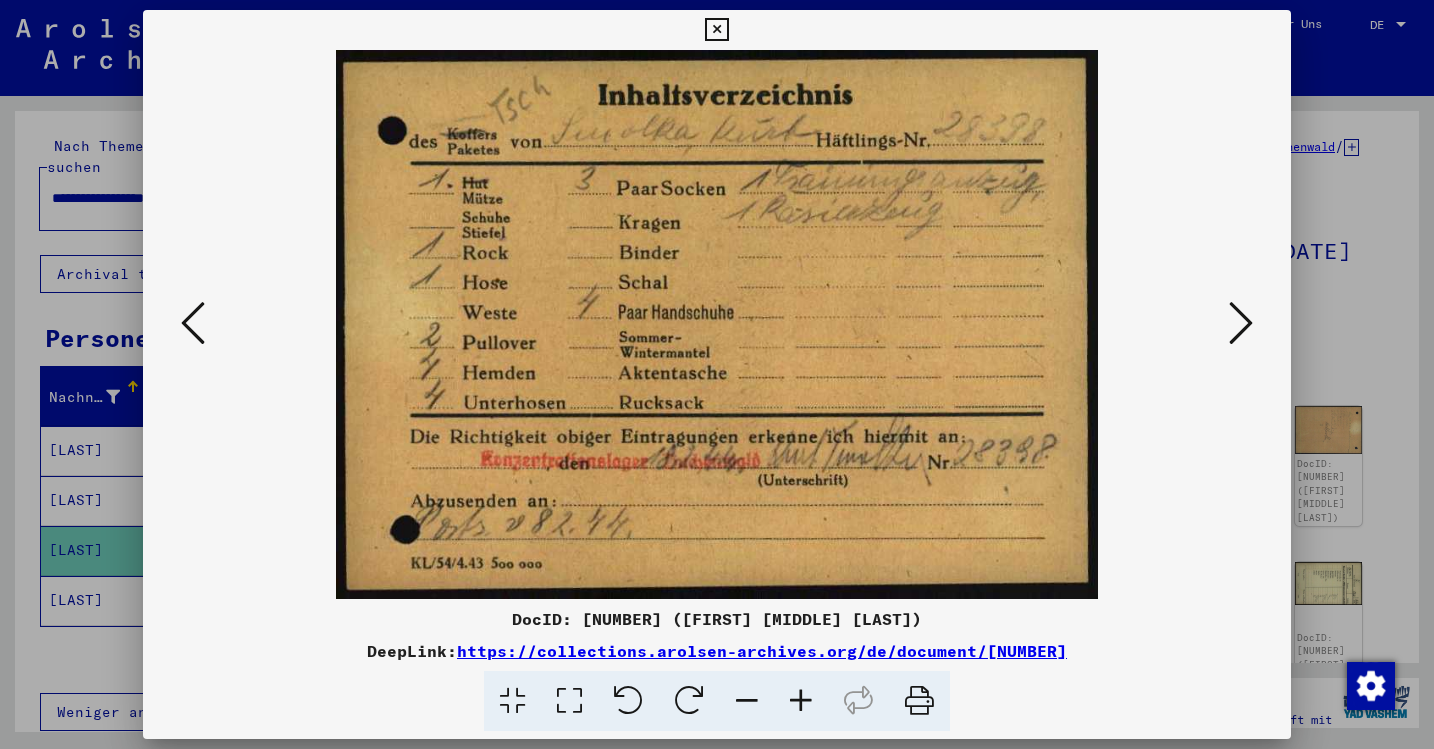 click at bounding box center [1241, 323] 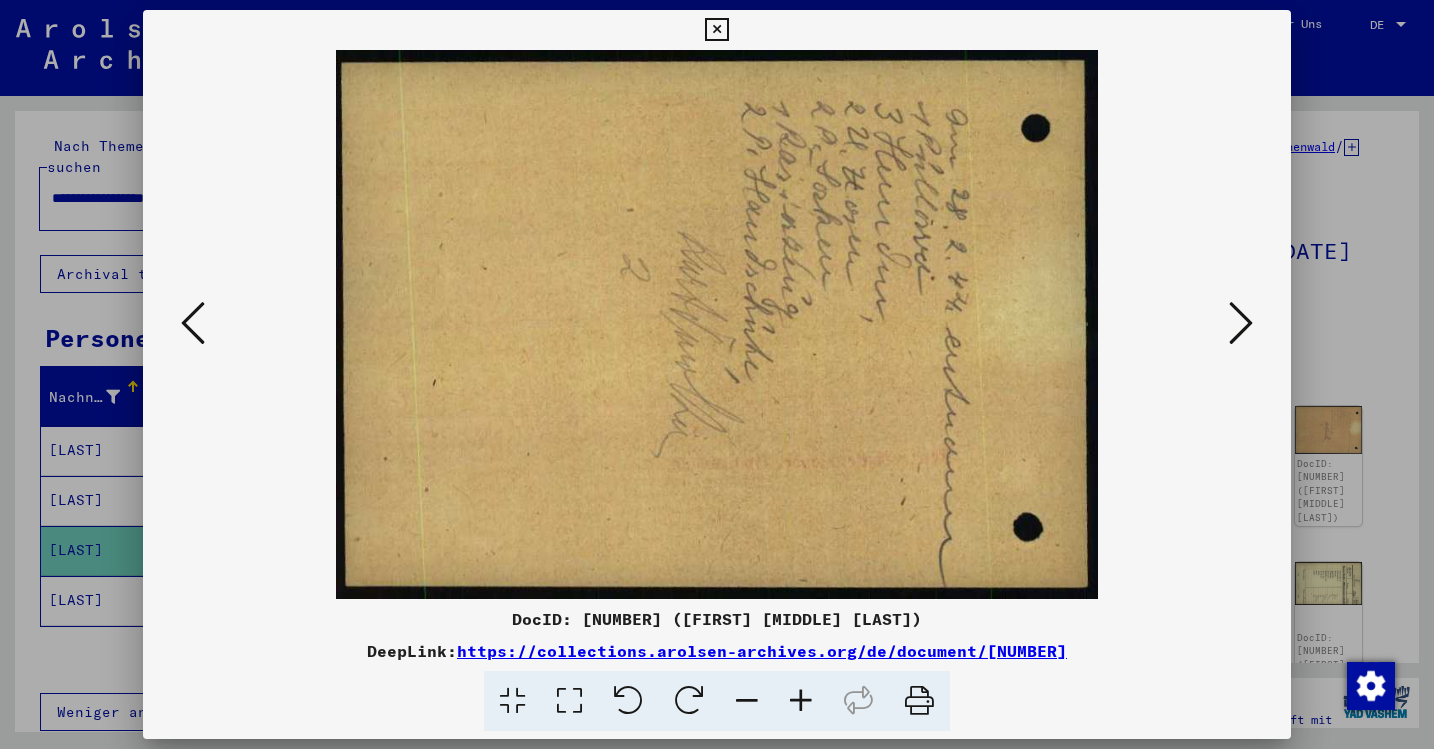 click at bounding box center (1241, 323) 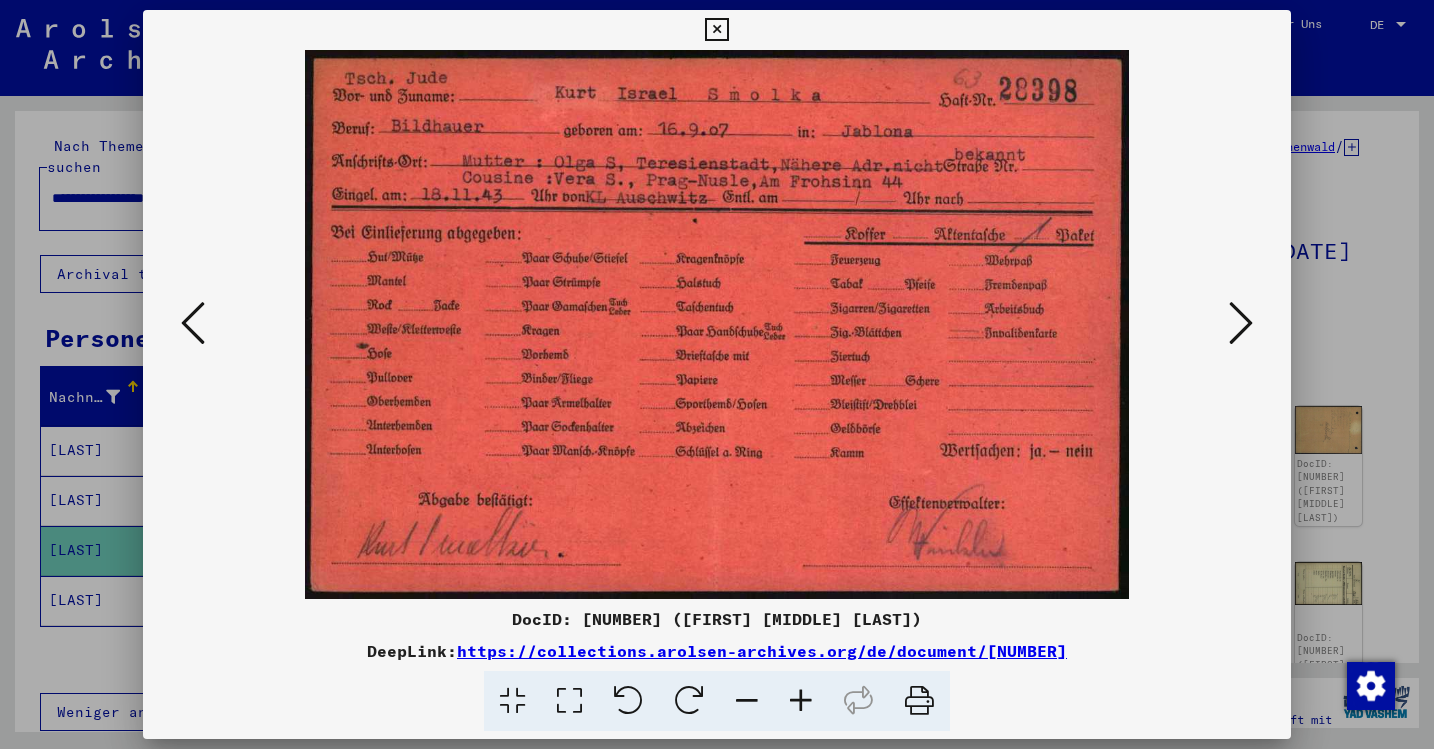 click at bounding box center [1241, 323] 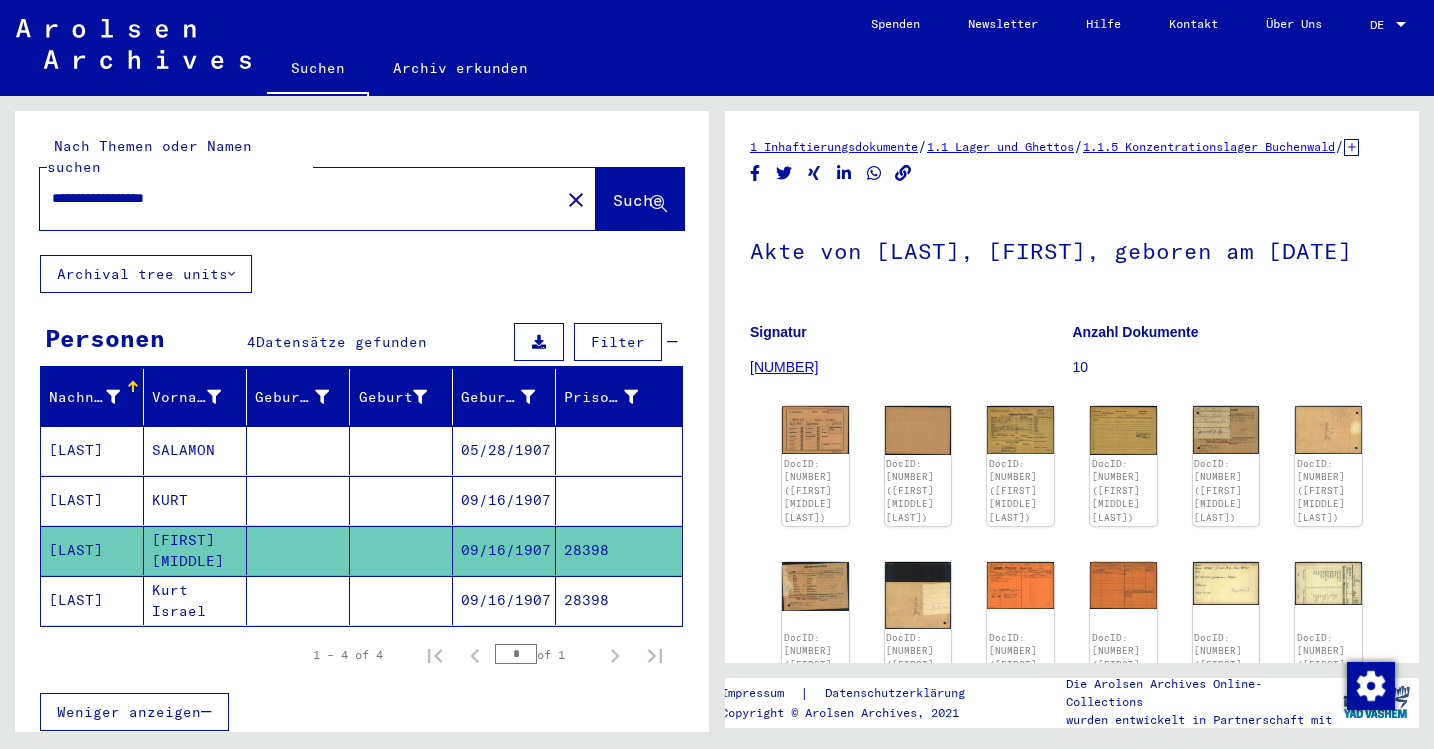 click on "09/16/1907" 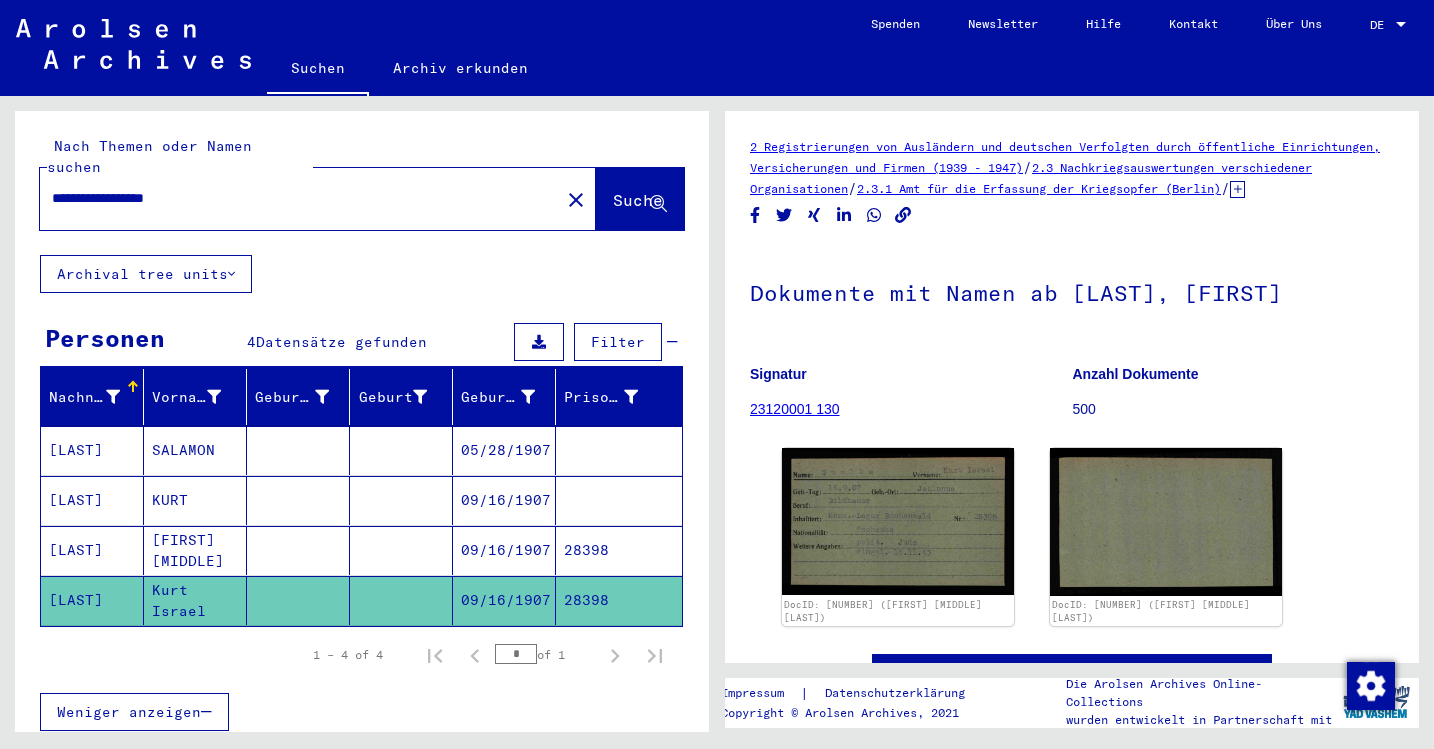 scroll, scrollTop: 0, scrollLeft: 0, axis: both 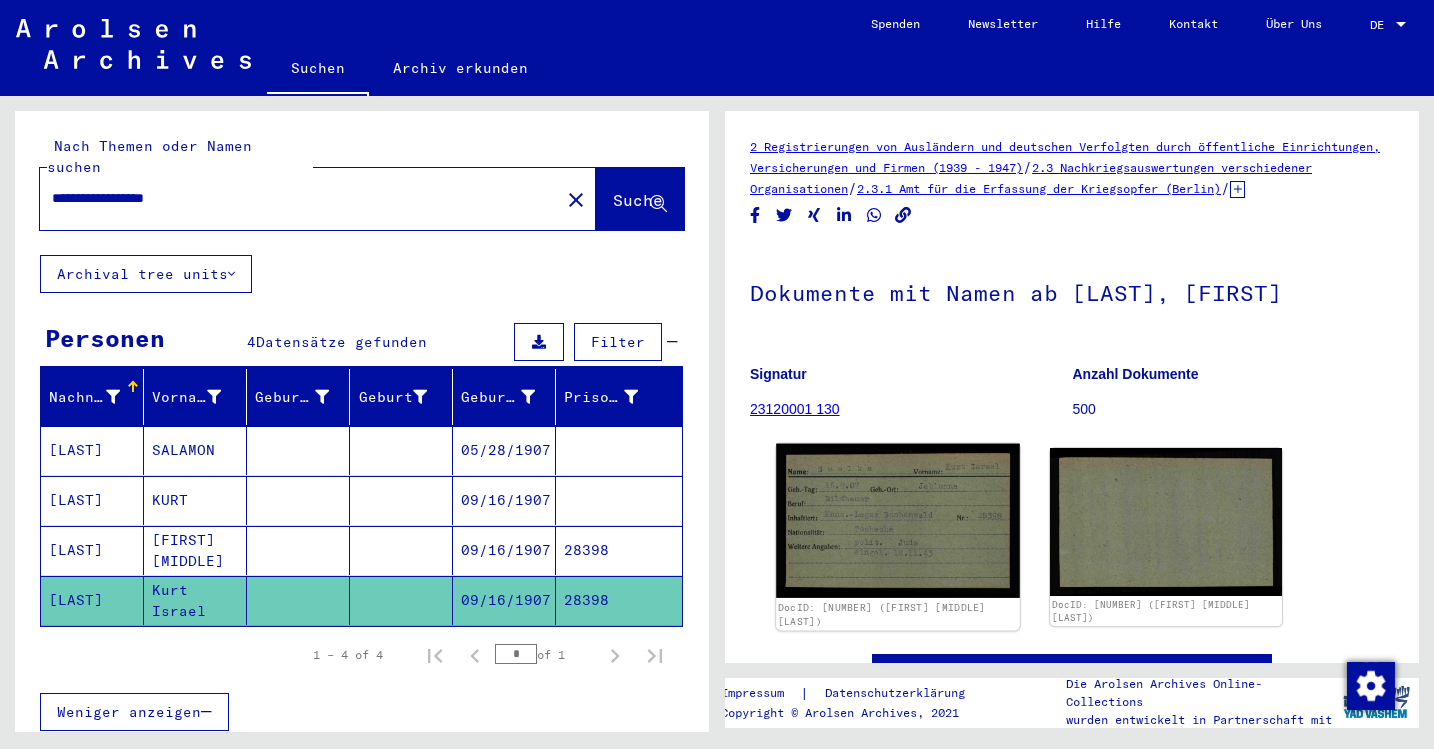 click 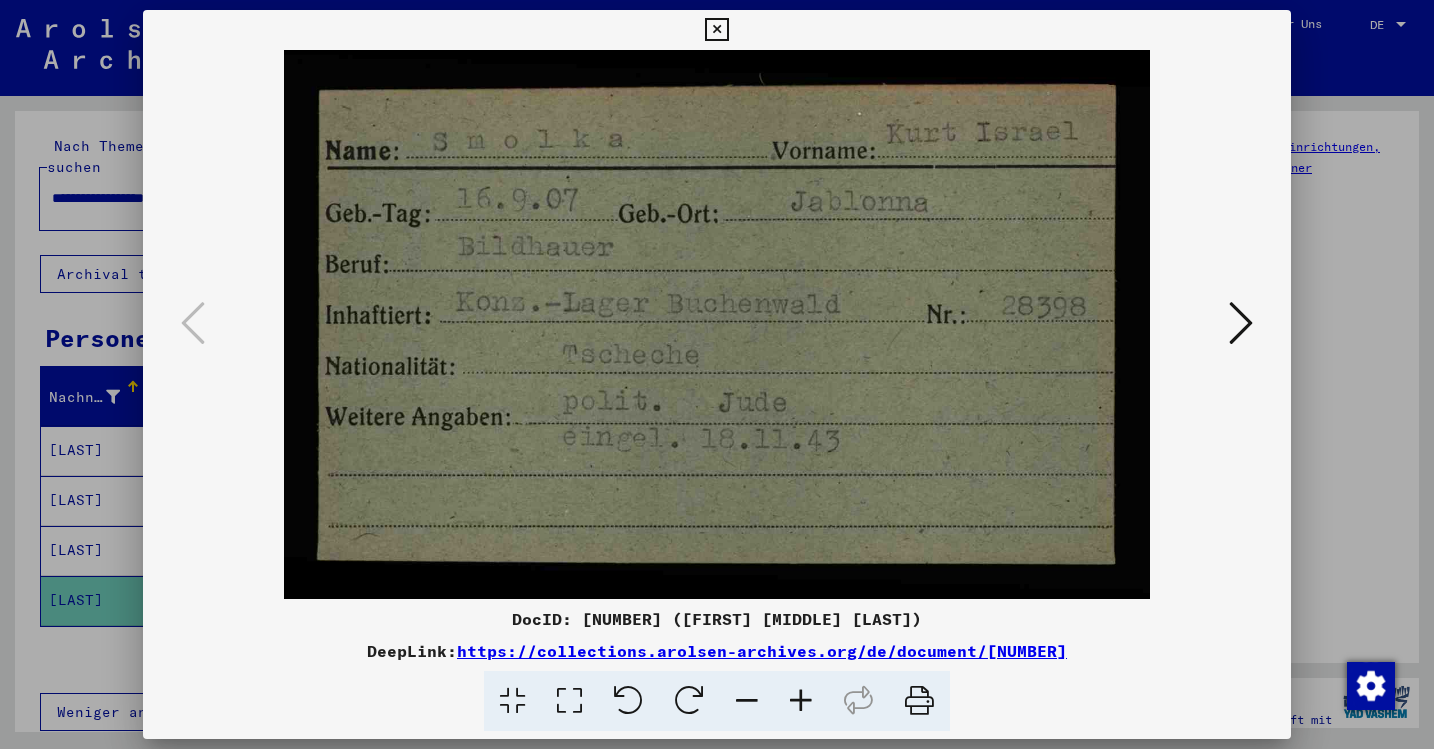 type 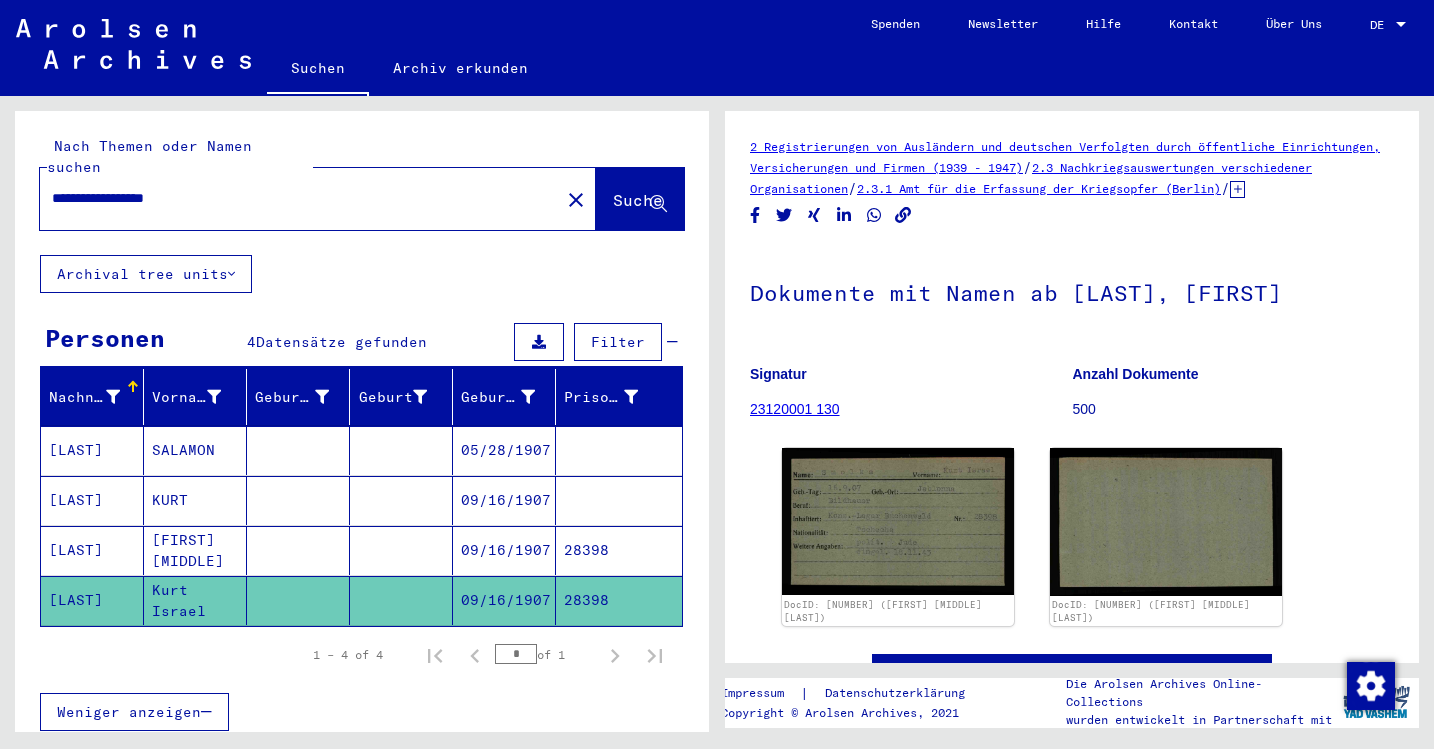 drag, startPoint x: 231, startPoint y: 176, endPoint x: 40, endPoint y: 165, distance: 191.3165 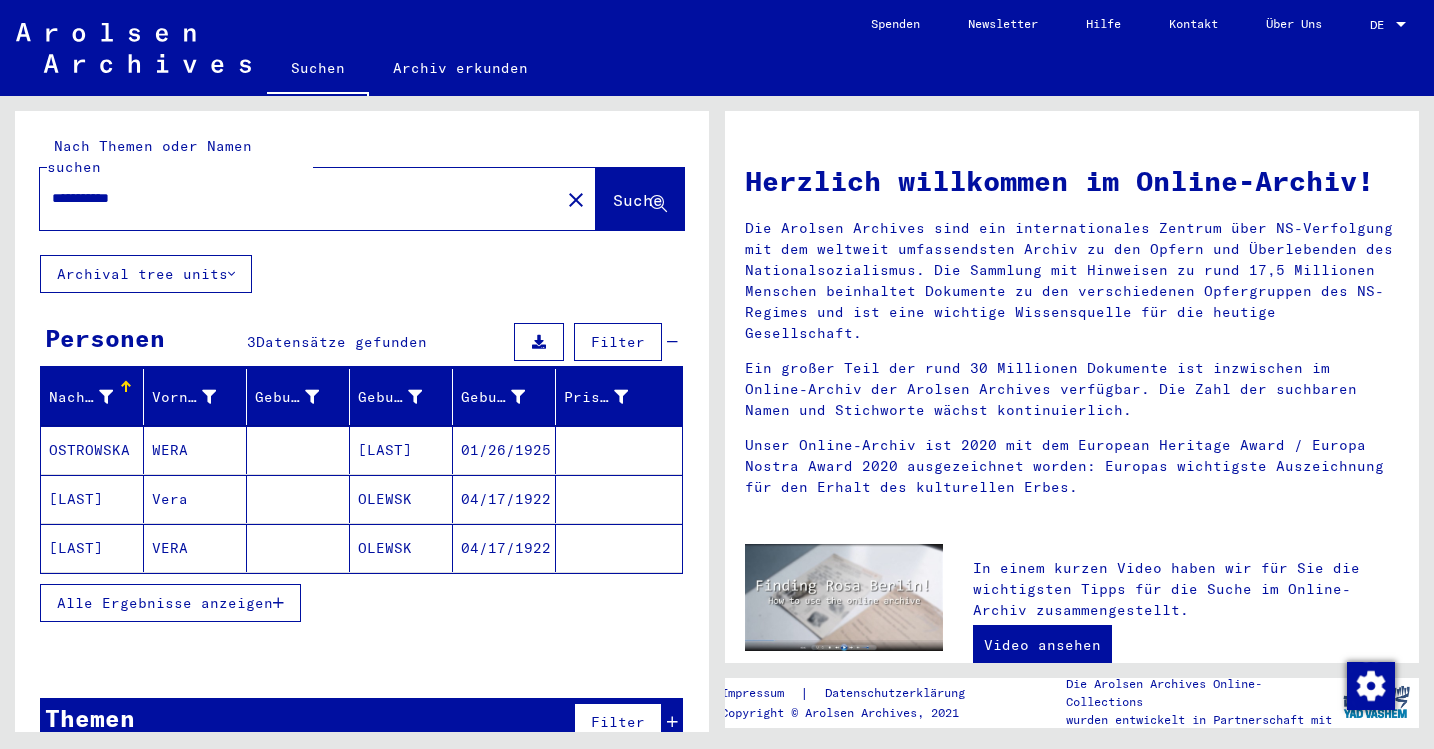 click on "04/17/1922" 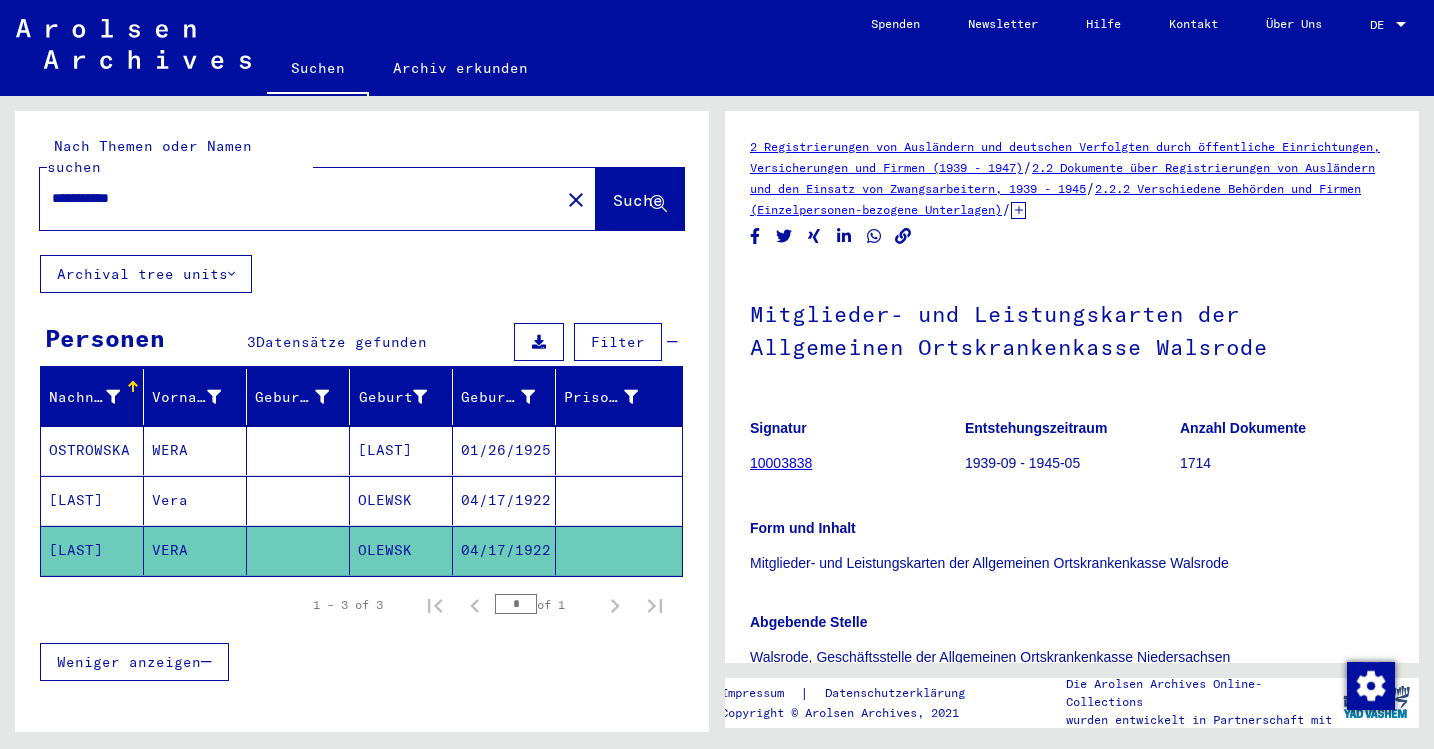 scroll, scrollTop: 0, scrollLeft: 0, axis: both 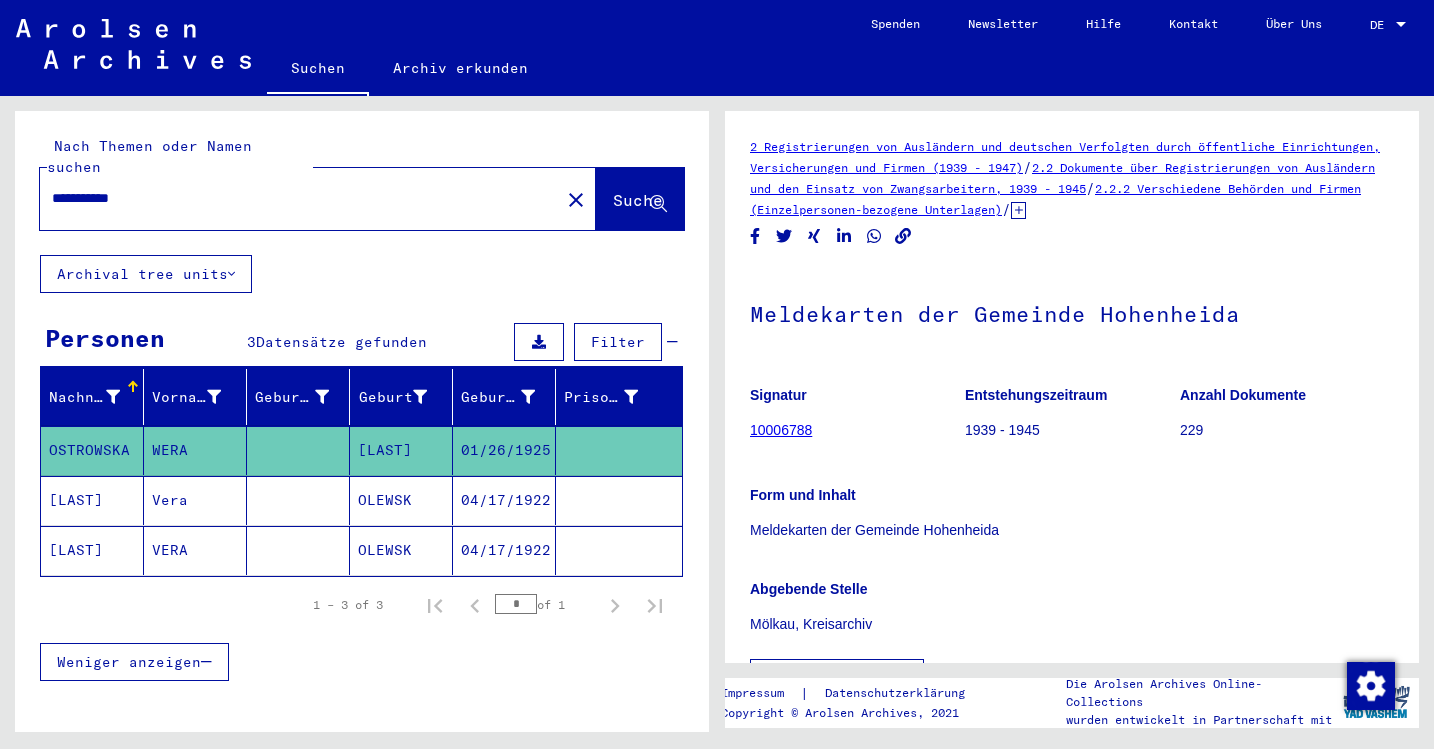 click on "**********" at bounding box center [300, 198] 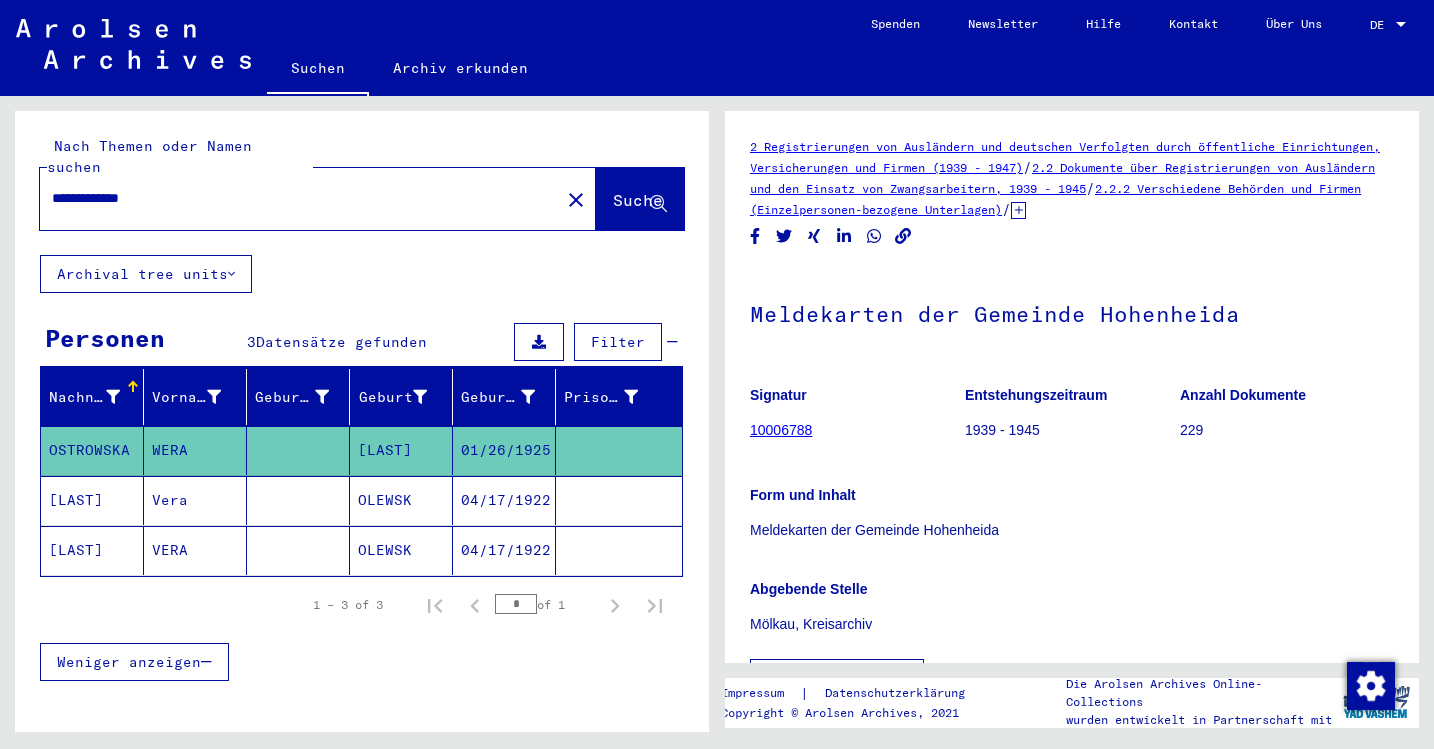 type on "**********" 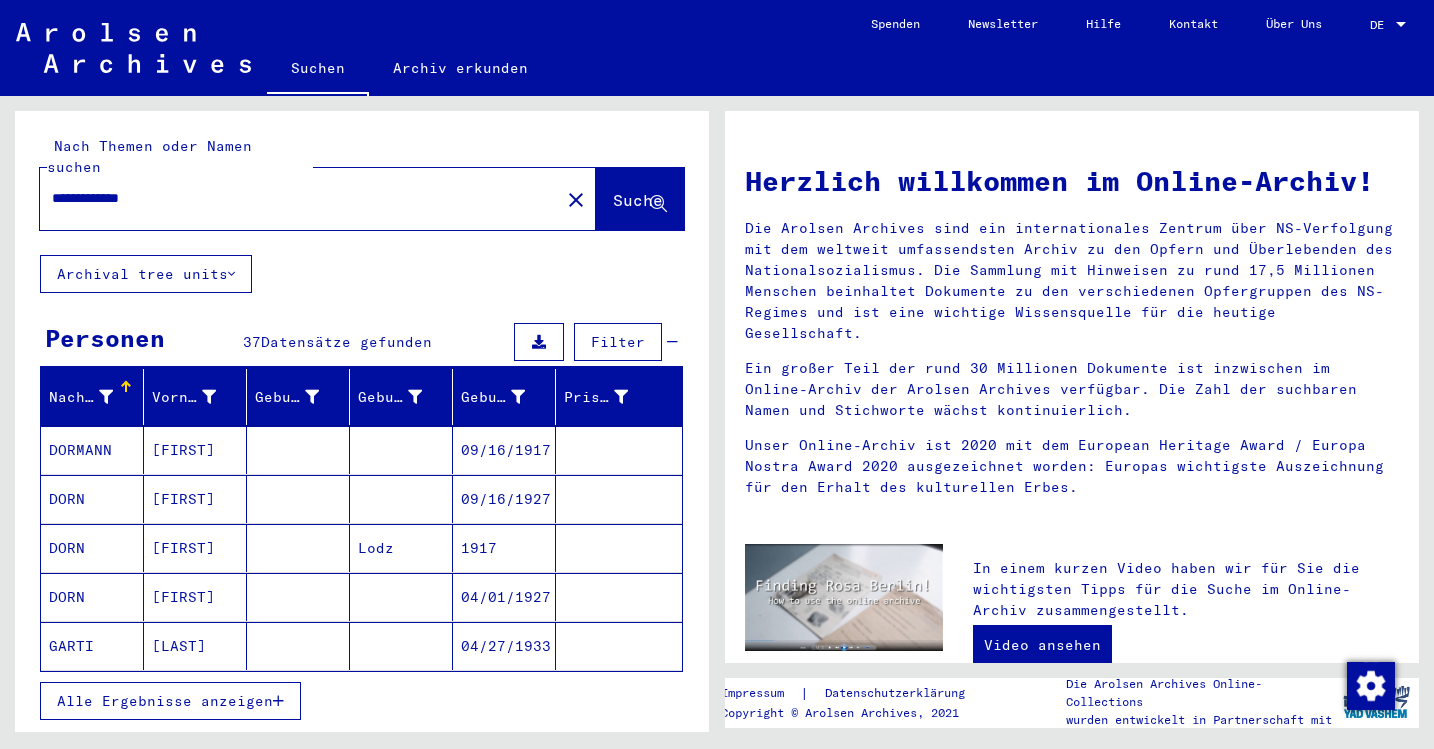 click on "Alle Ergebnisse anzeigen" at bounding box center [170, 701] 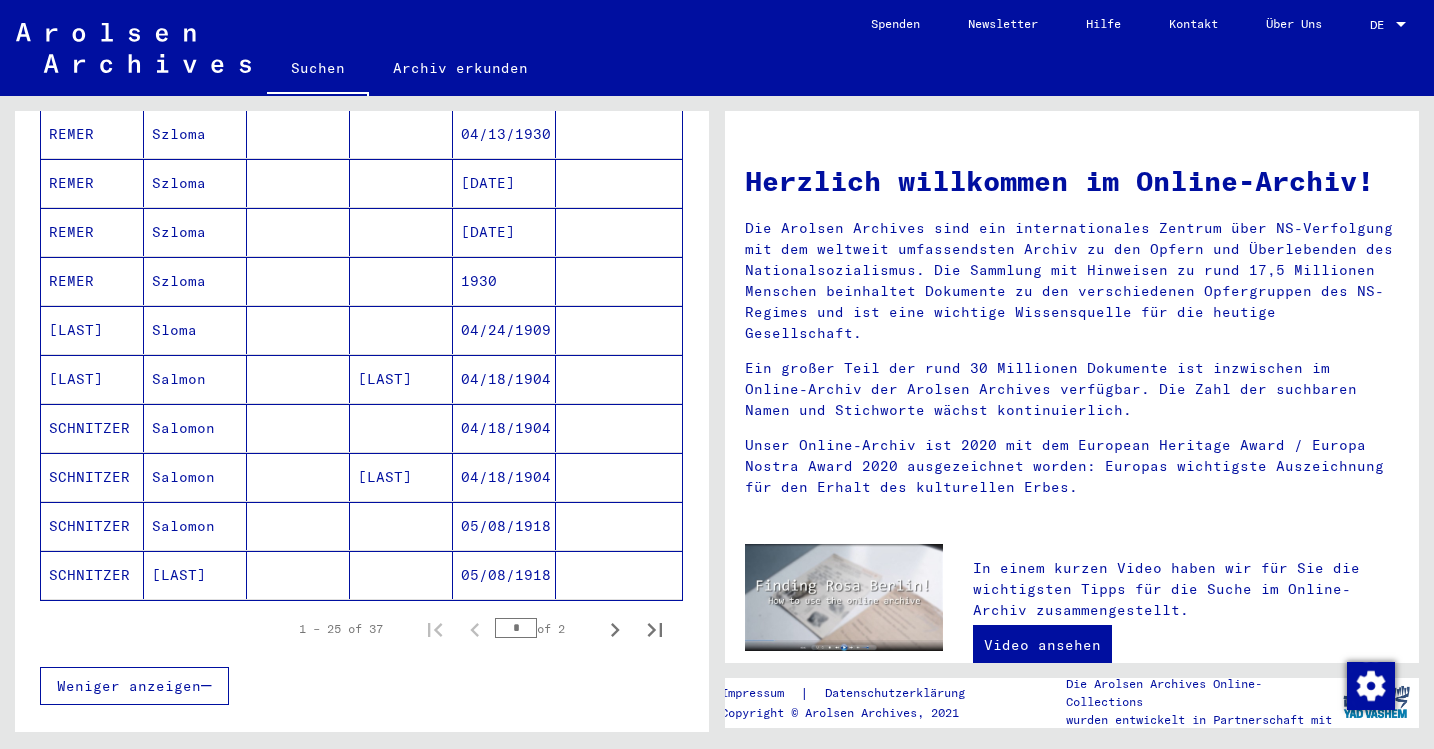 scroll, scrollTop: 1030, scrollLeft: 0, axis: vertical 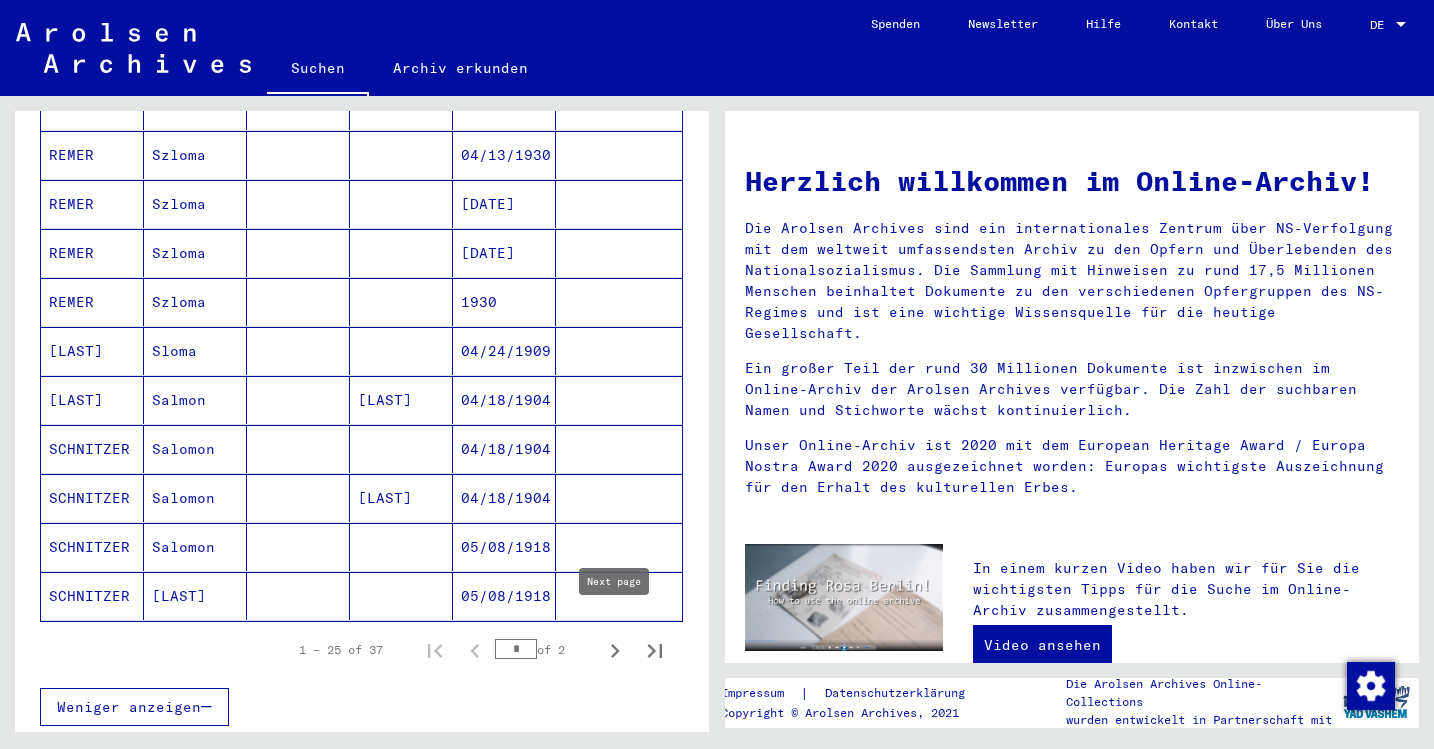 click 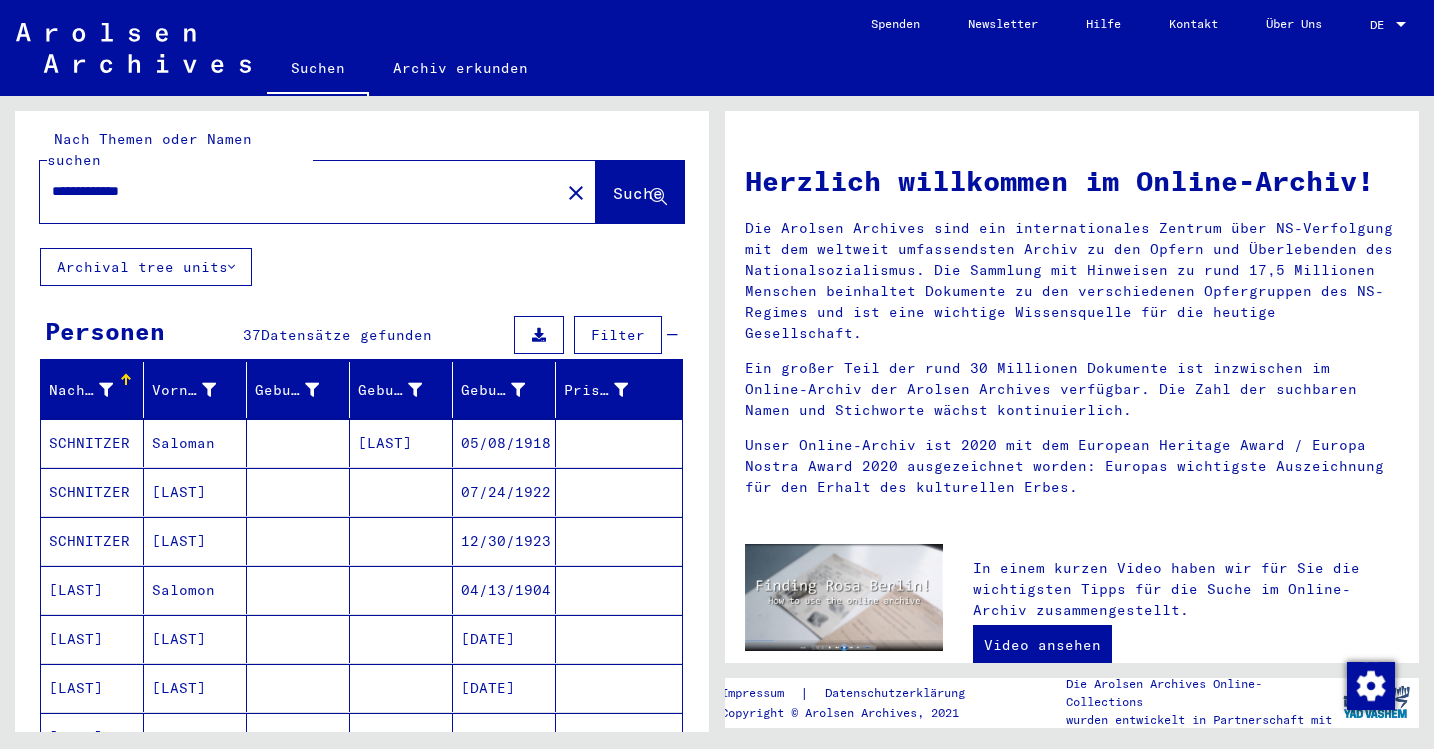 scroll, scrollTop: 0, scrollLeft: 0, axis: both 